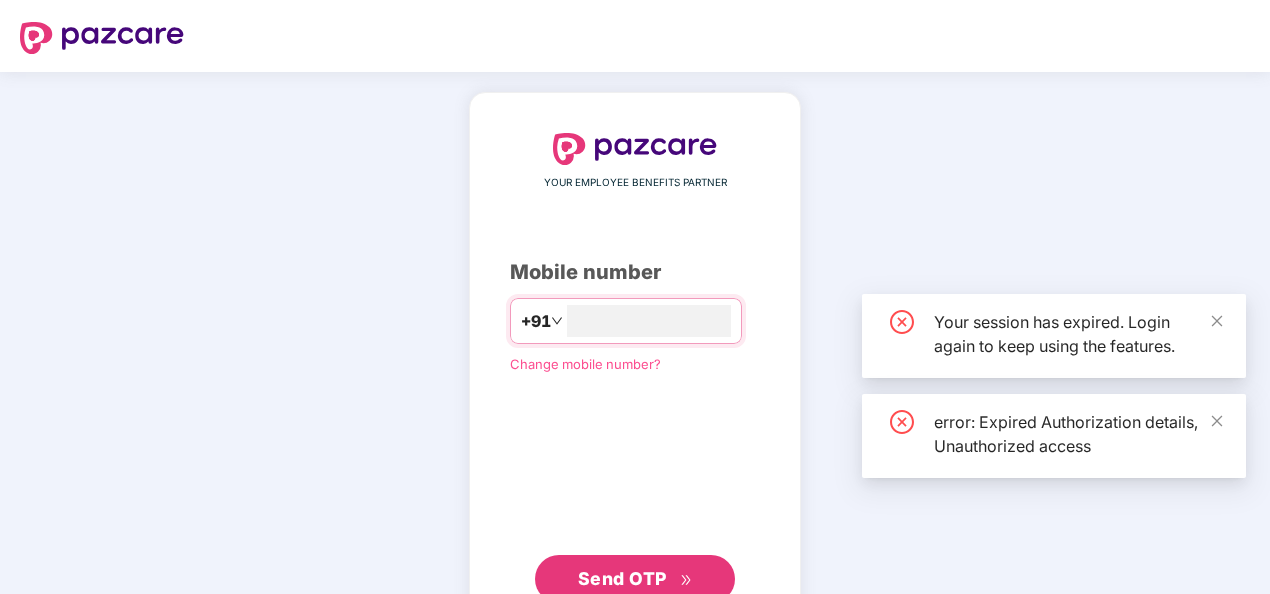 scroll, scrollTop: 0, scrollLeft: 0, axis: both 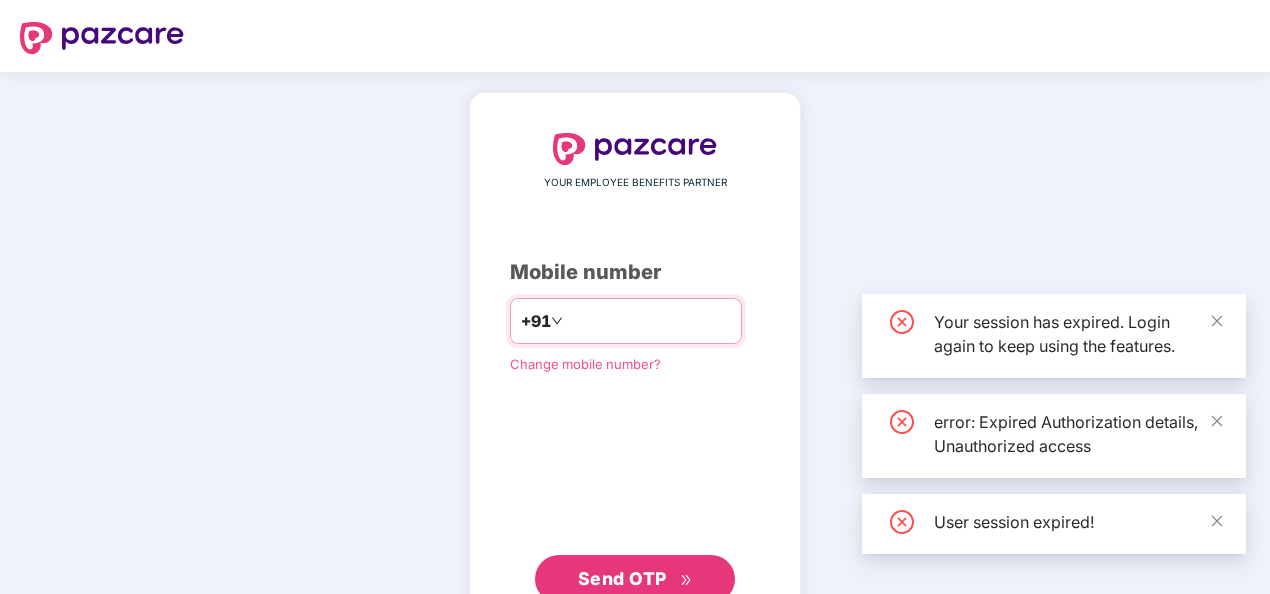 click at bounding box center [649, 321] 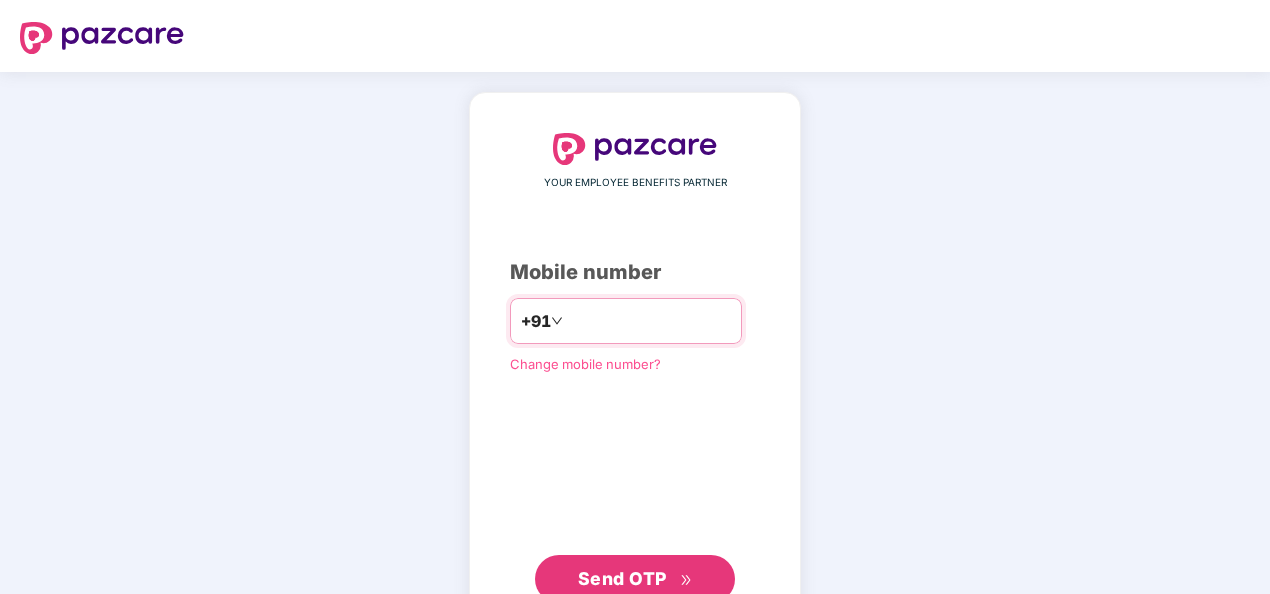 scroll, scrollTop: 0, scrollLeft: 0, axis: both 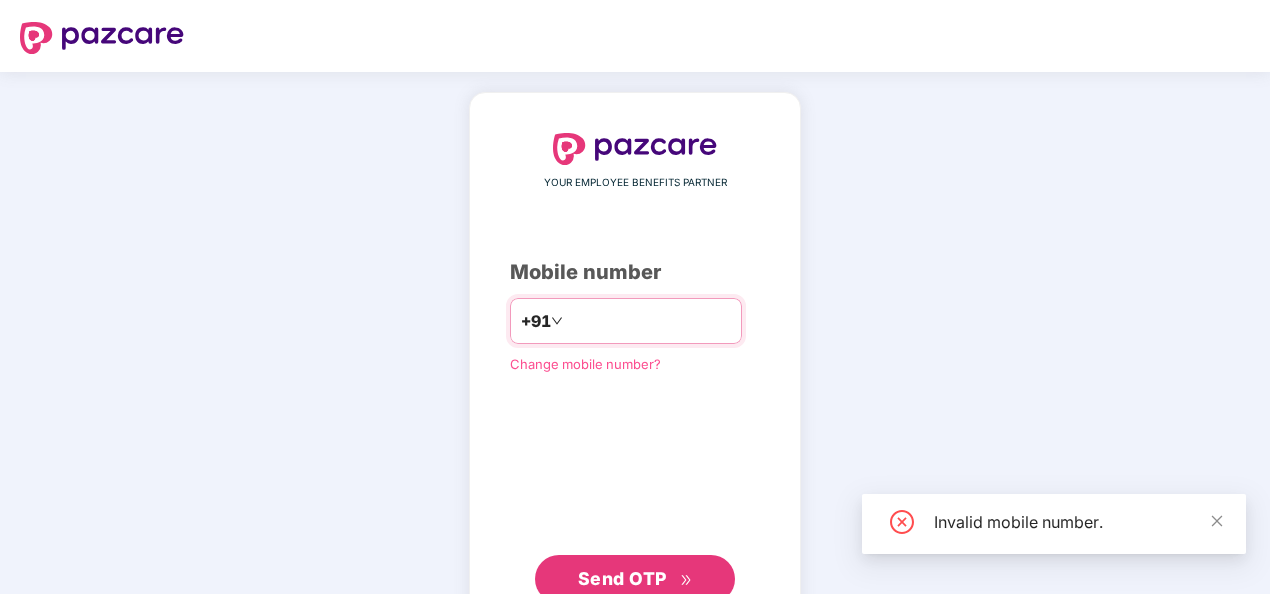 drag, startPoint x: 554, startPoint y: 318, endPoint x: 552, endPoint y: 328, distance: 10.198039 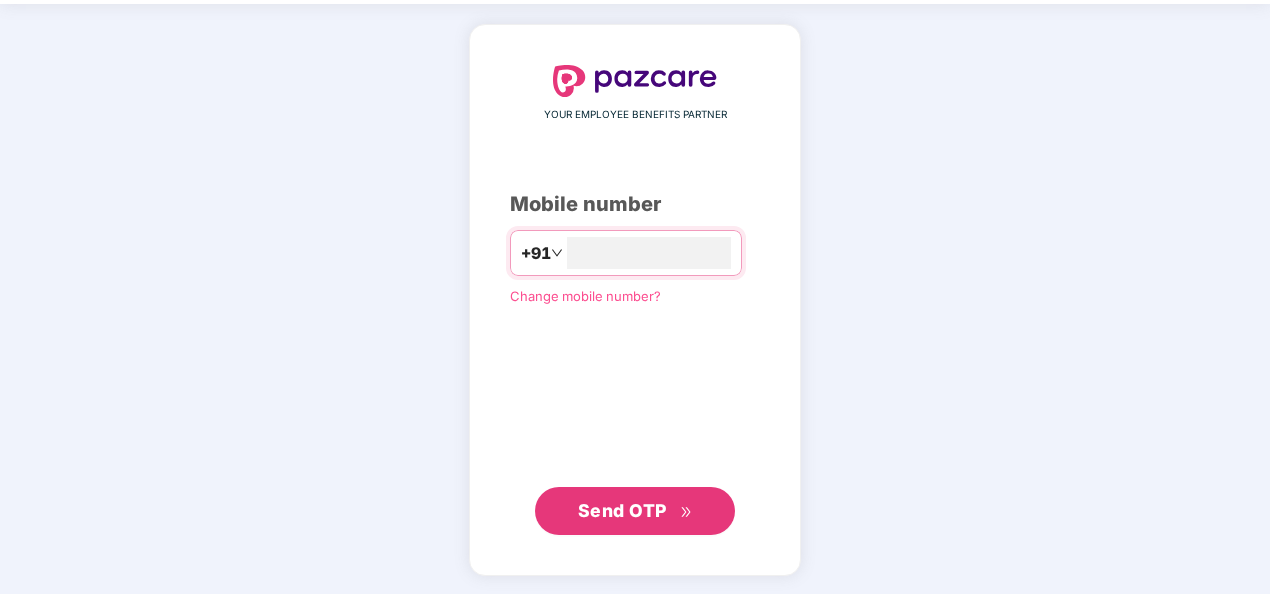 type on "**********" 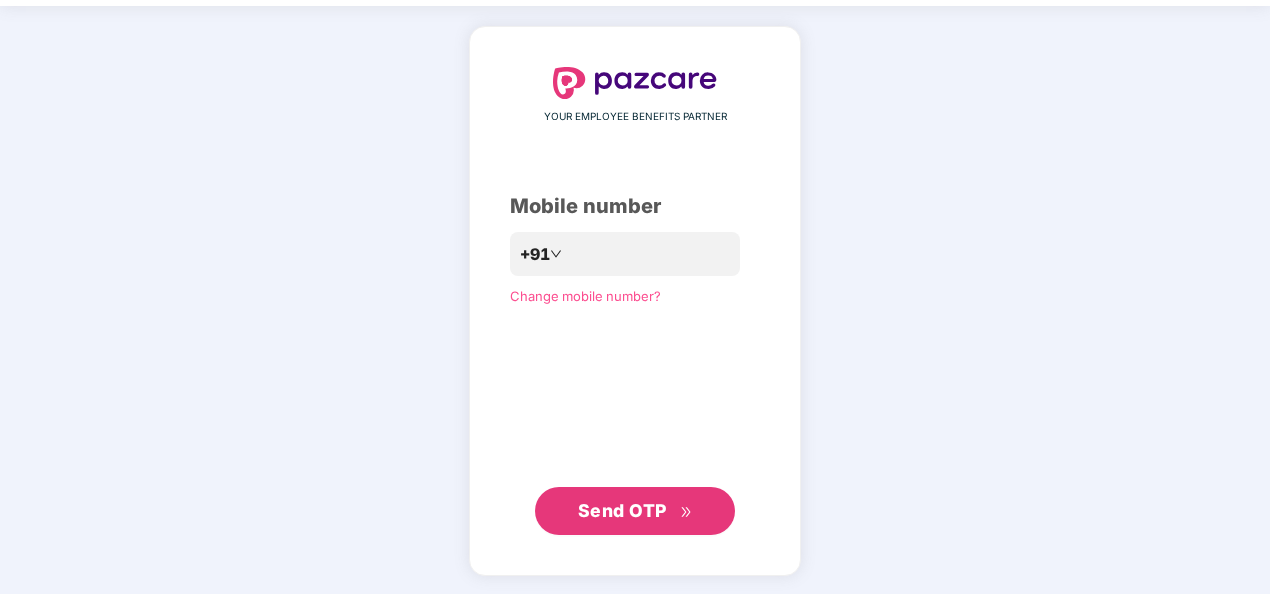 click on "Send OTP" at bounding box center [622, 510] 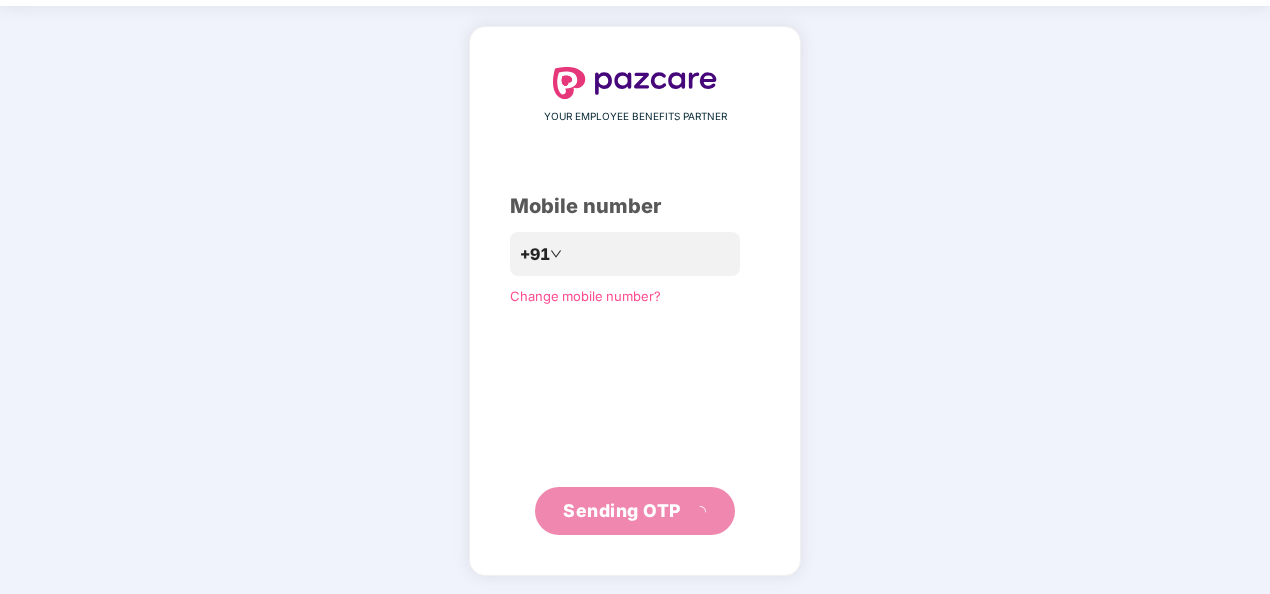 scroll, scrollTop: 58, scrollLeft: 0, axis: vertical 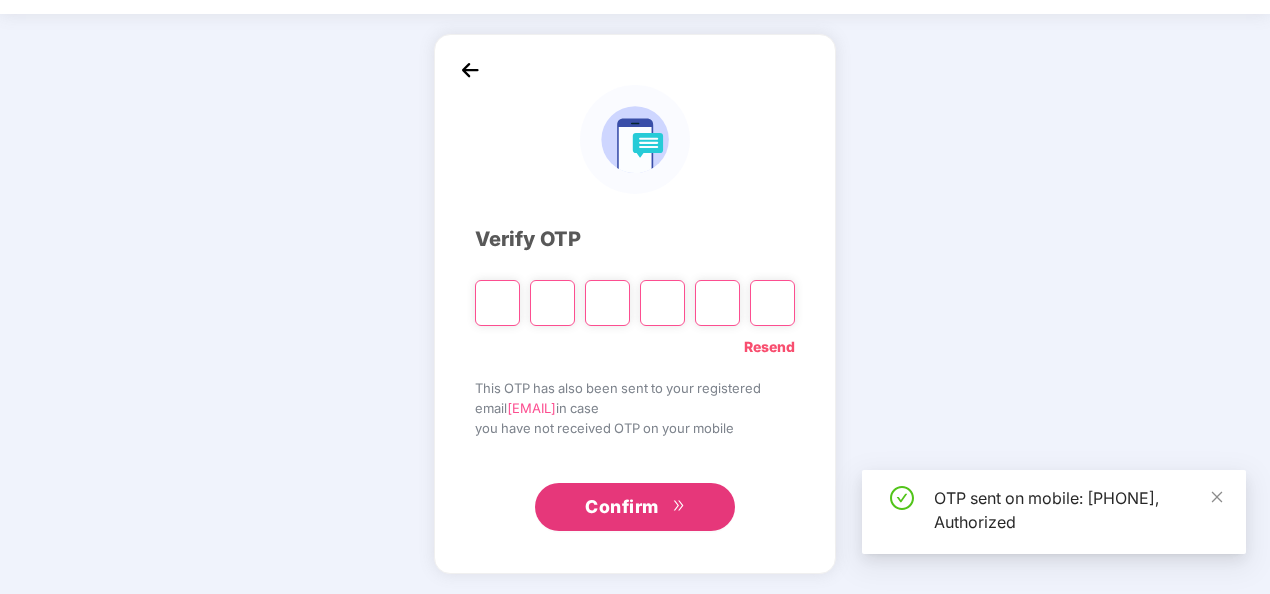 click at bounding box center (497, 303) 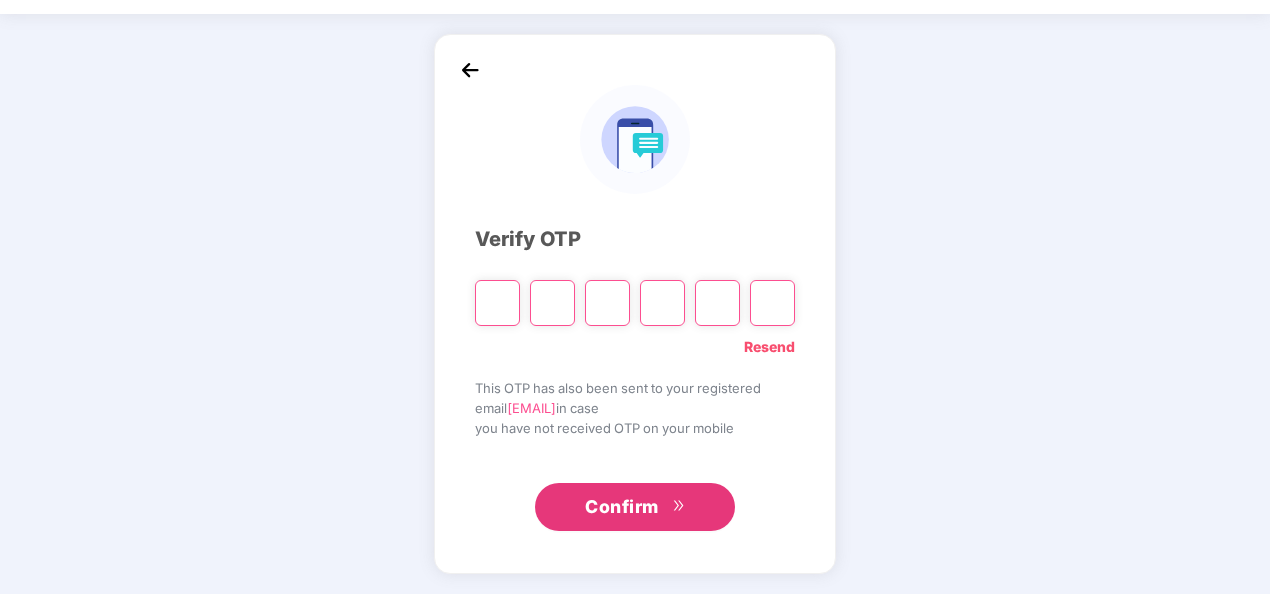 paste on "*" 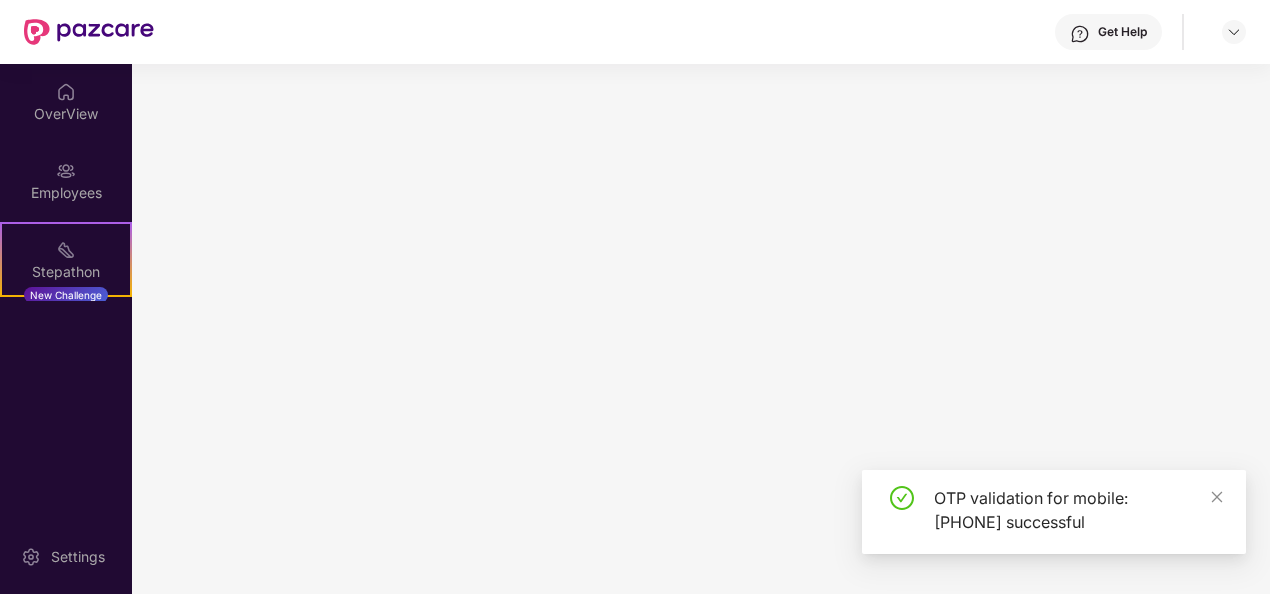 scroll, scrollTop: 0, scrollLeft: 0, axis: both 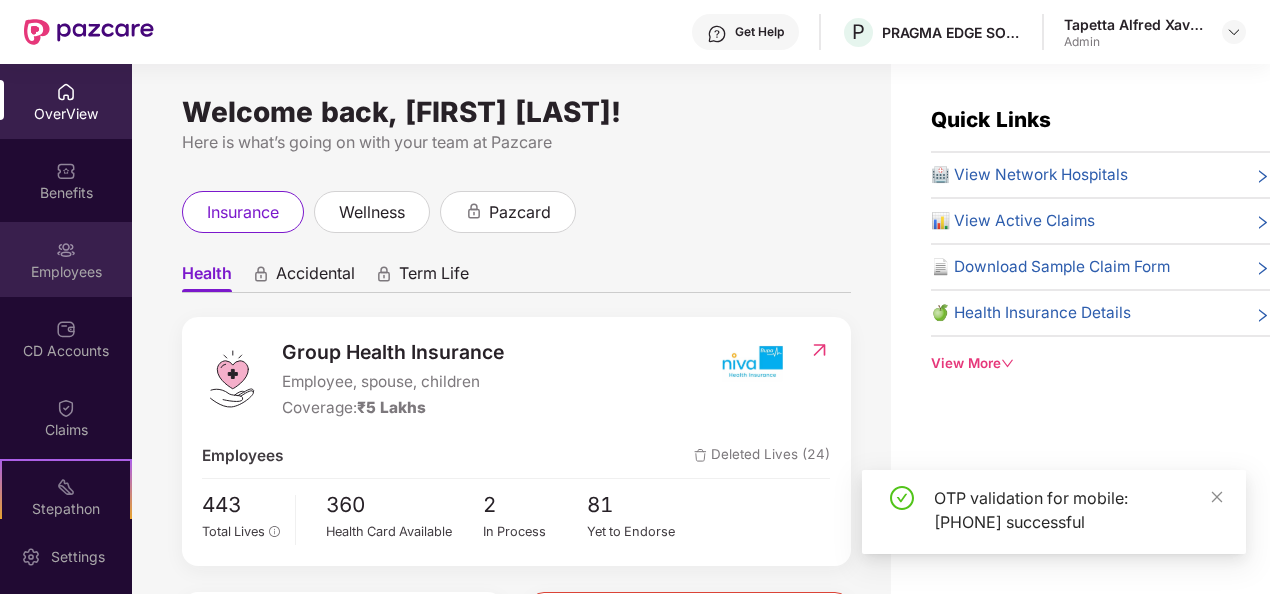 click on "Employees" at bounding box center (66, 272) 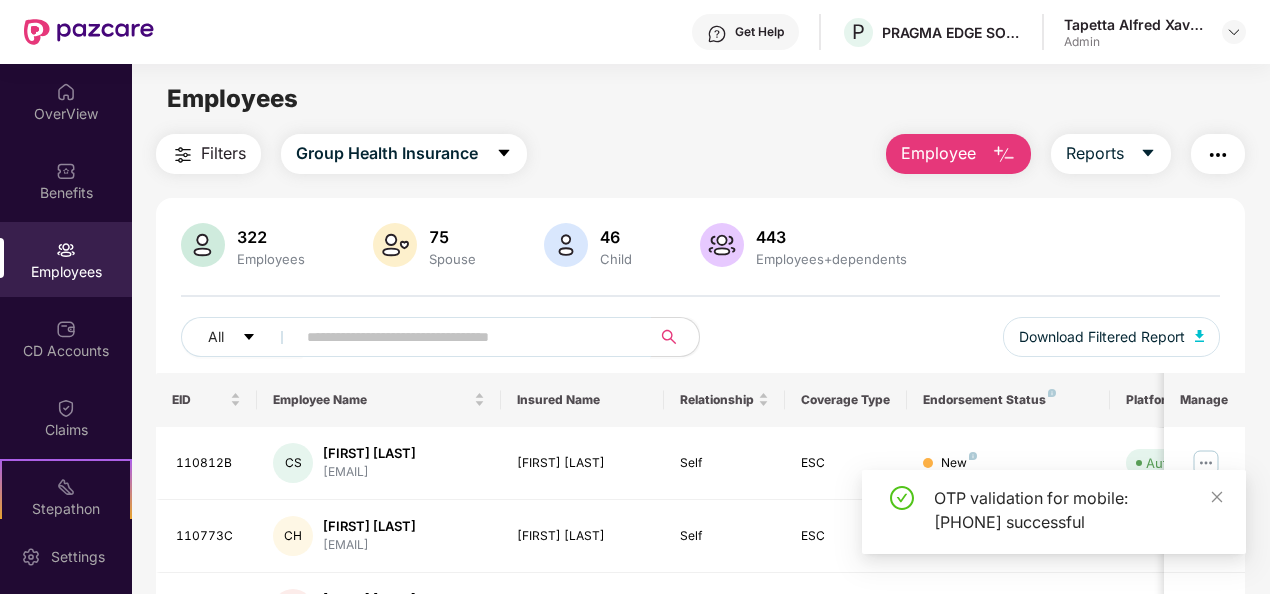 click at bounding box center (465, 337) 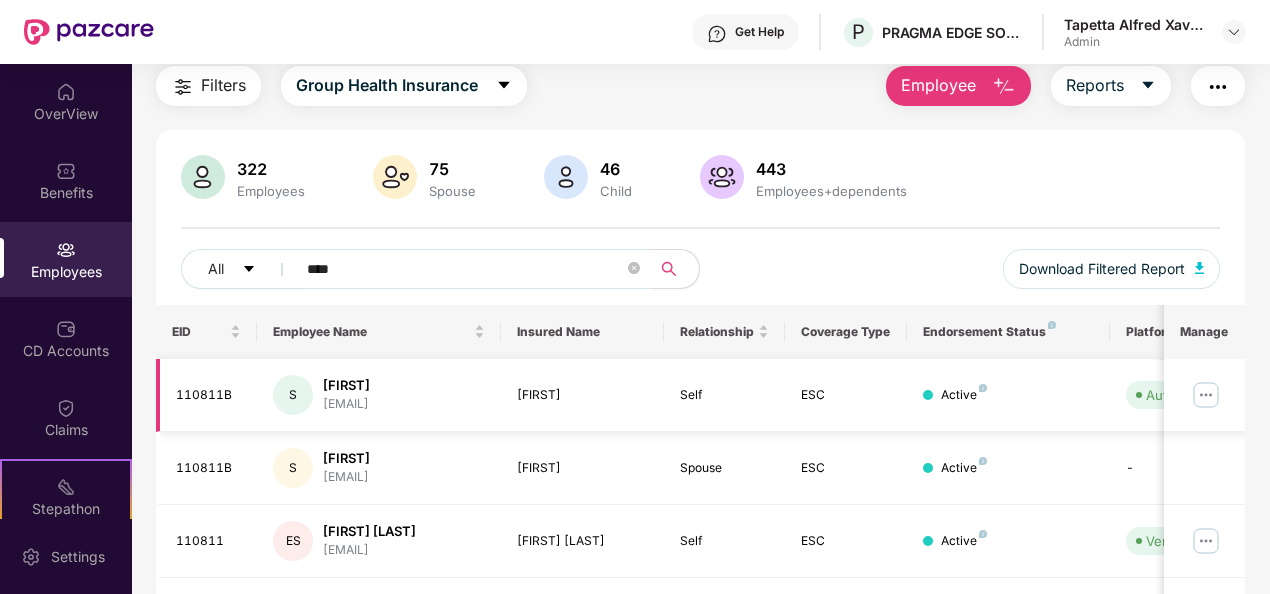 scroll, scrollTop: 100, scrollLeft: 0, axis: vertical 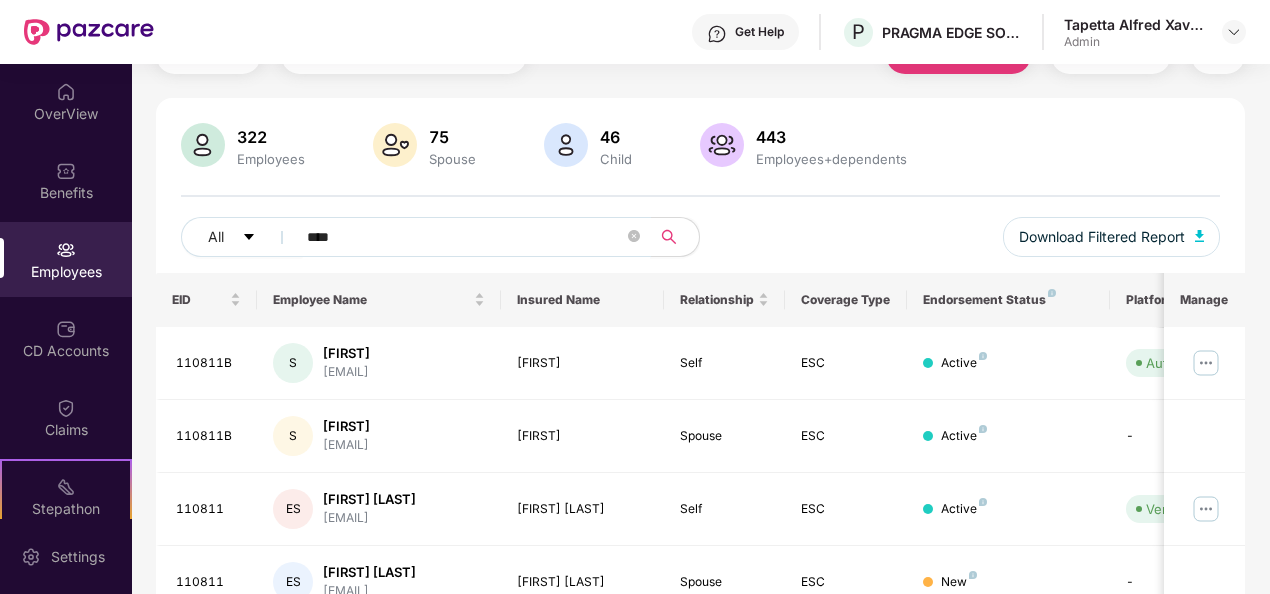 type on "****" 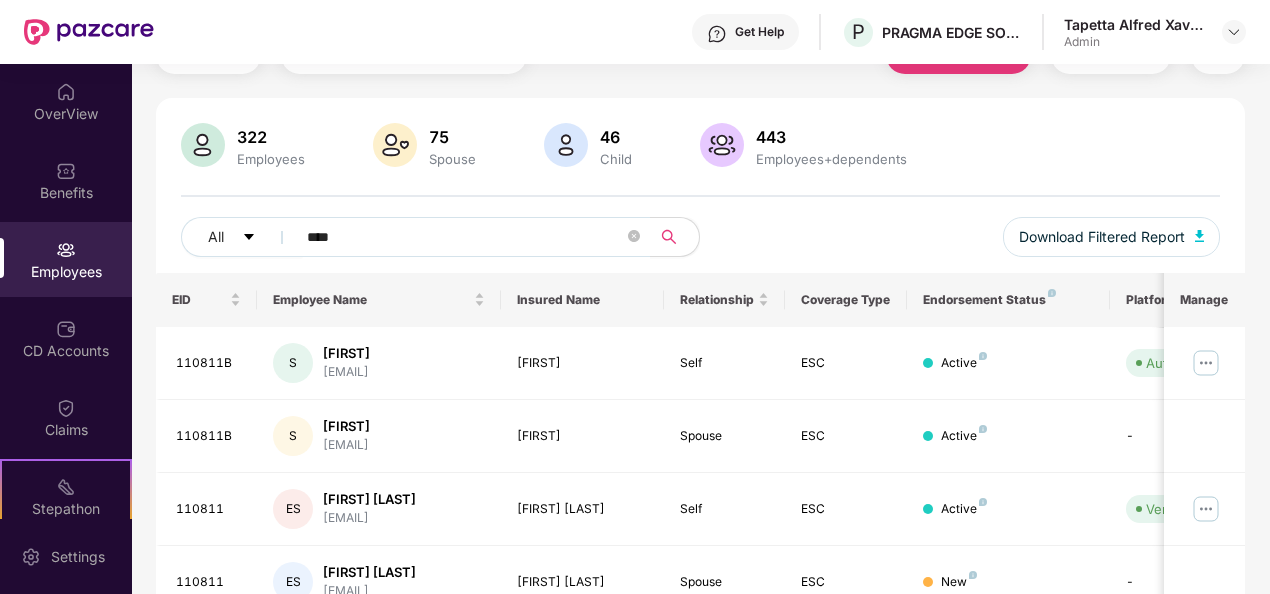click on "All **** Download Filtered Report" at bounding box center (701, 245) 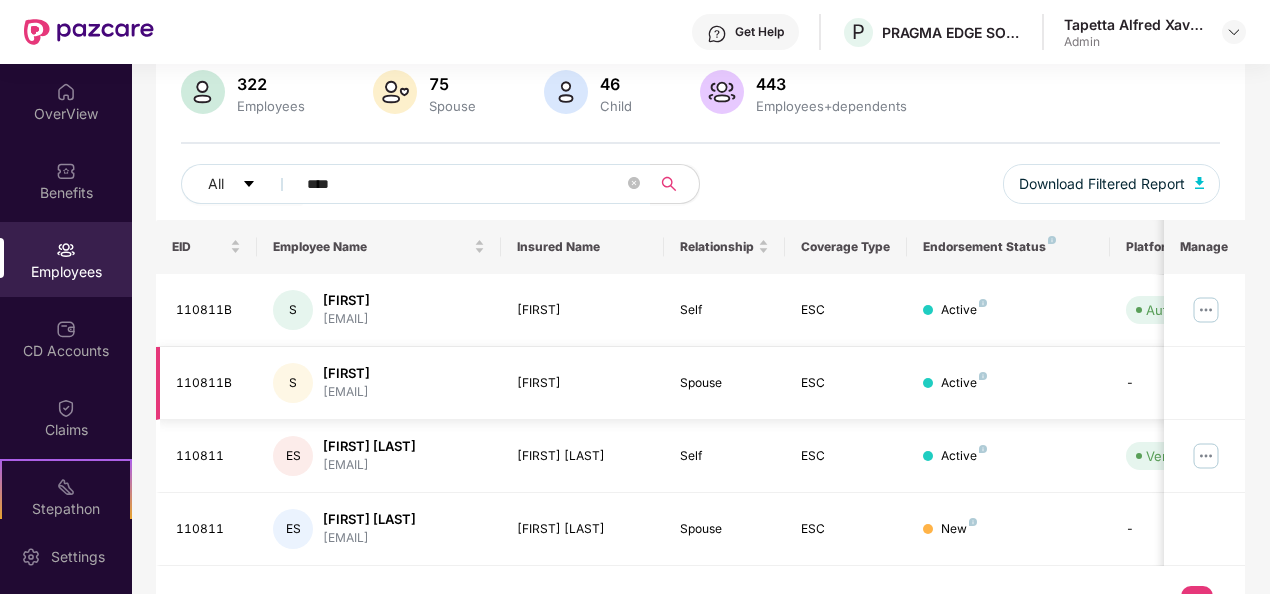 scroll, scrollTop: 194, scrollLeft: 0, axis: vertical 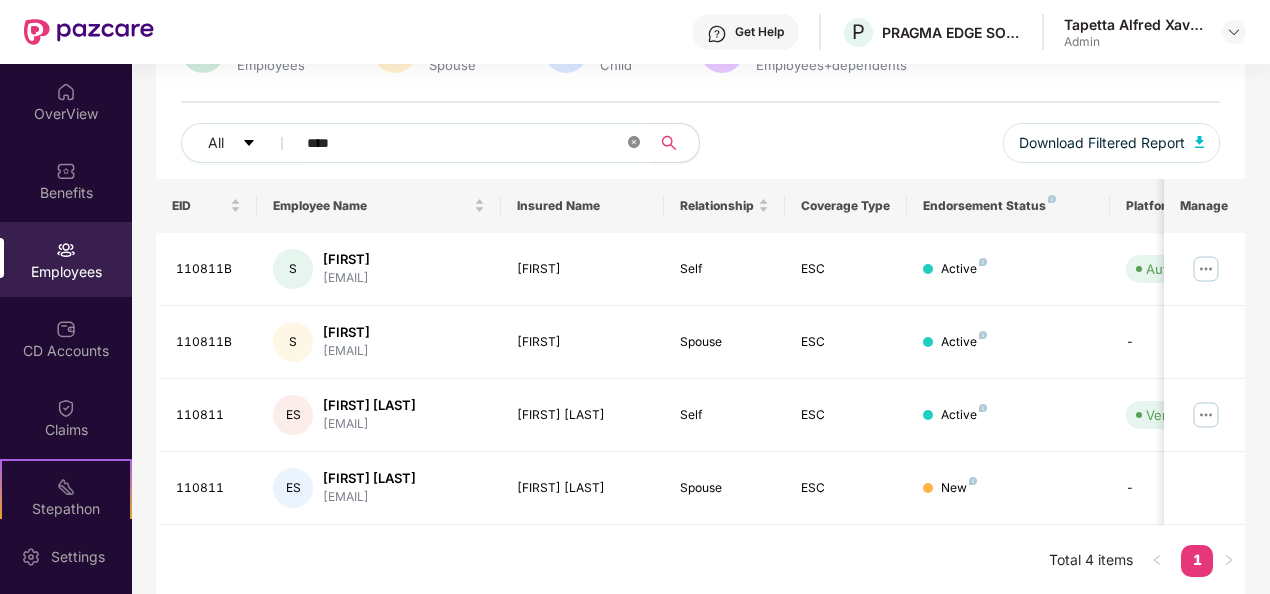 click 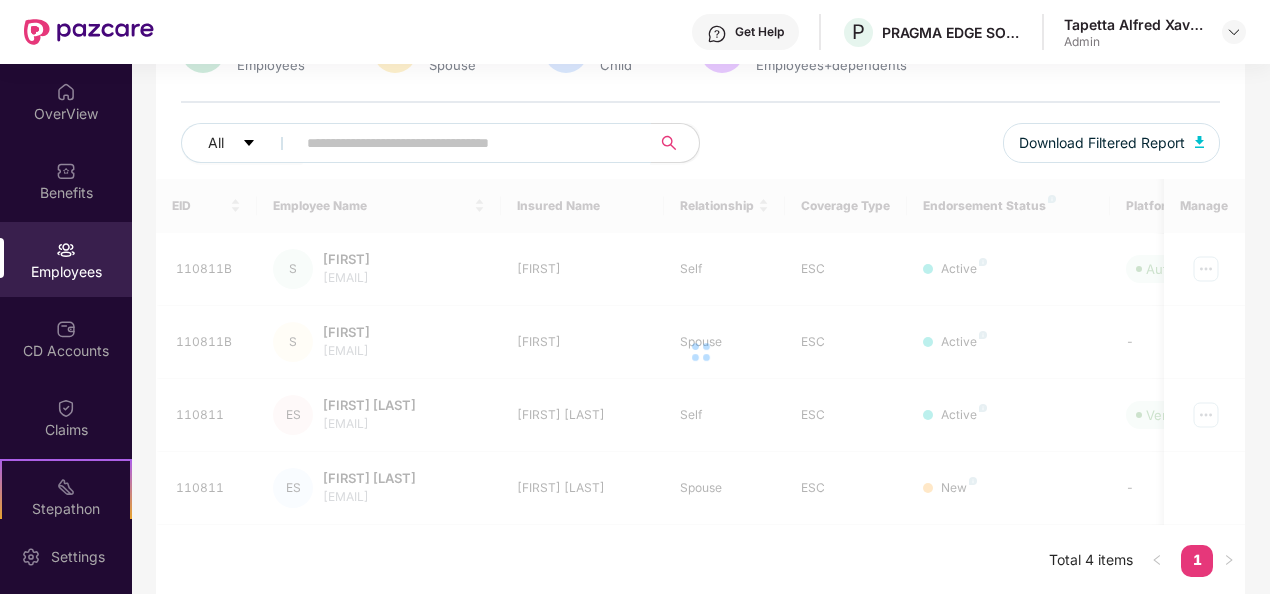scroll, scrollTop: 94, scrollLeft: 0, axis: vertical 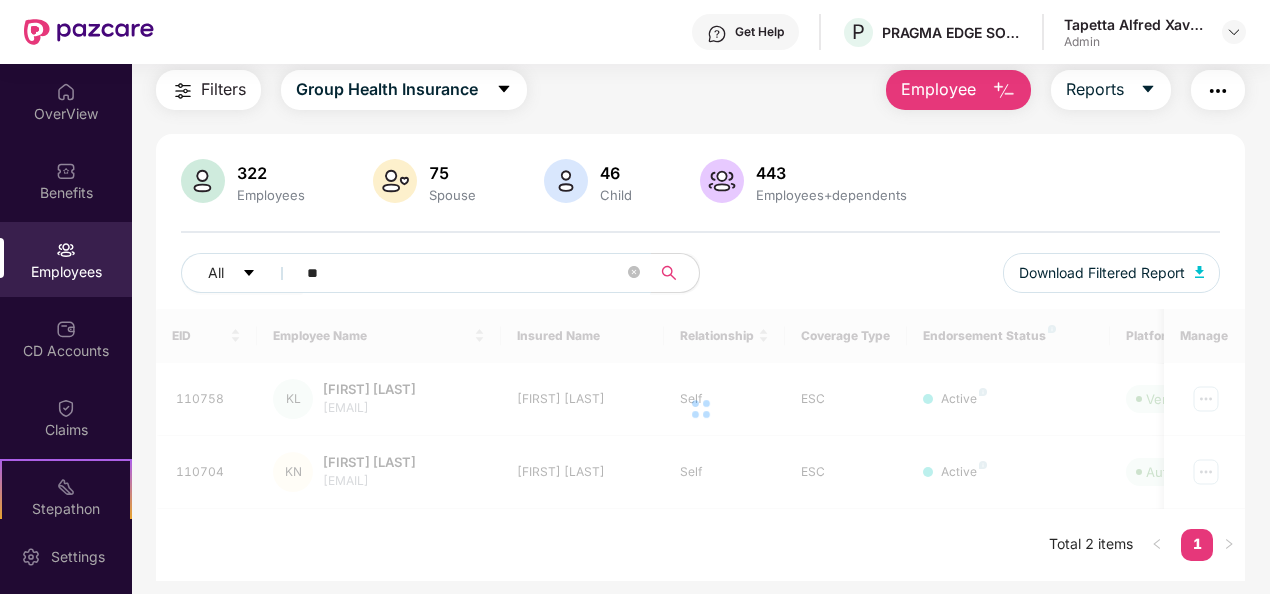 type on "*" 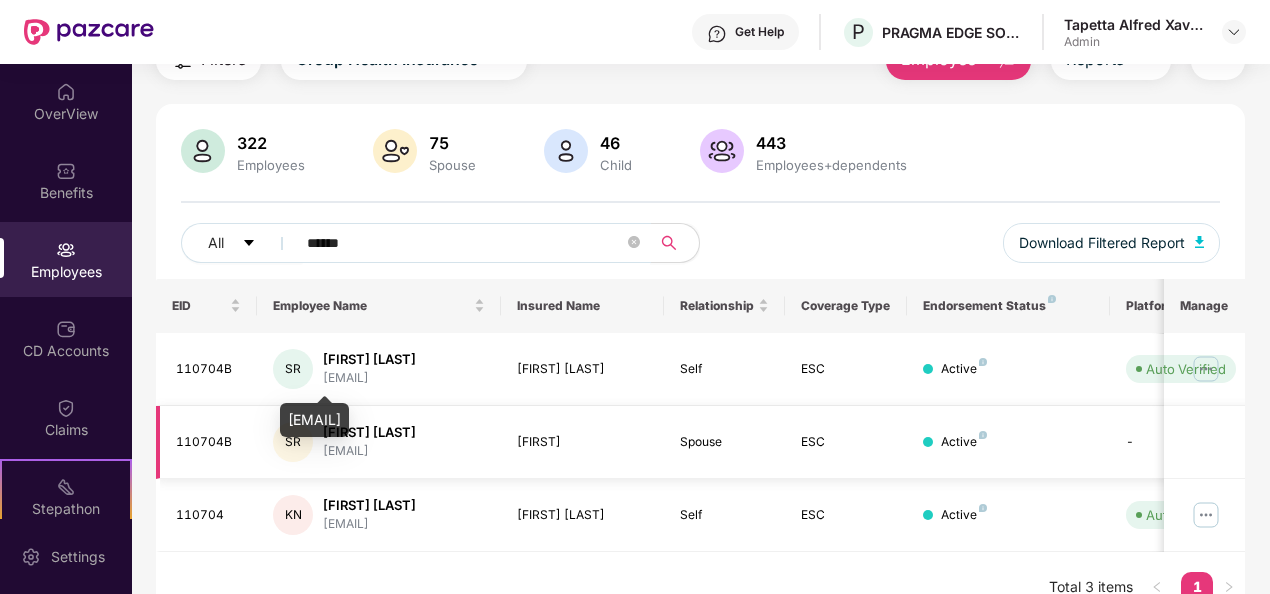 scroll, scrollTop: 122, scrollLeft: 0, axis: vertical 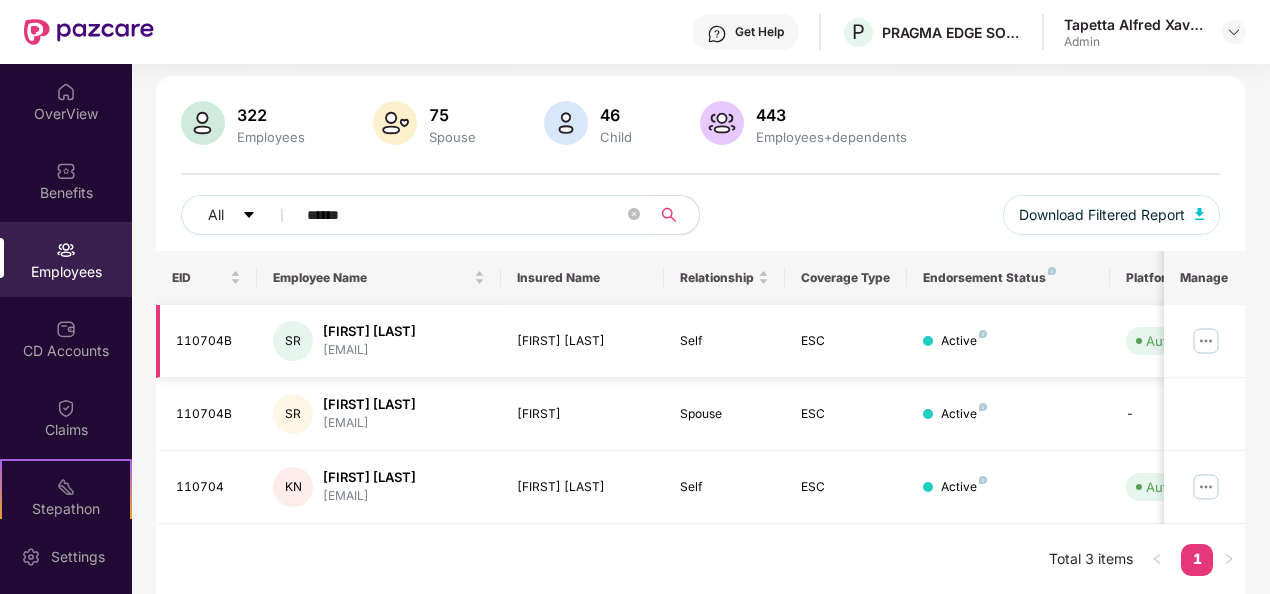 type on "******" 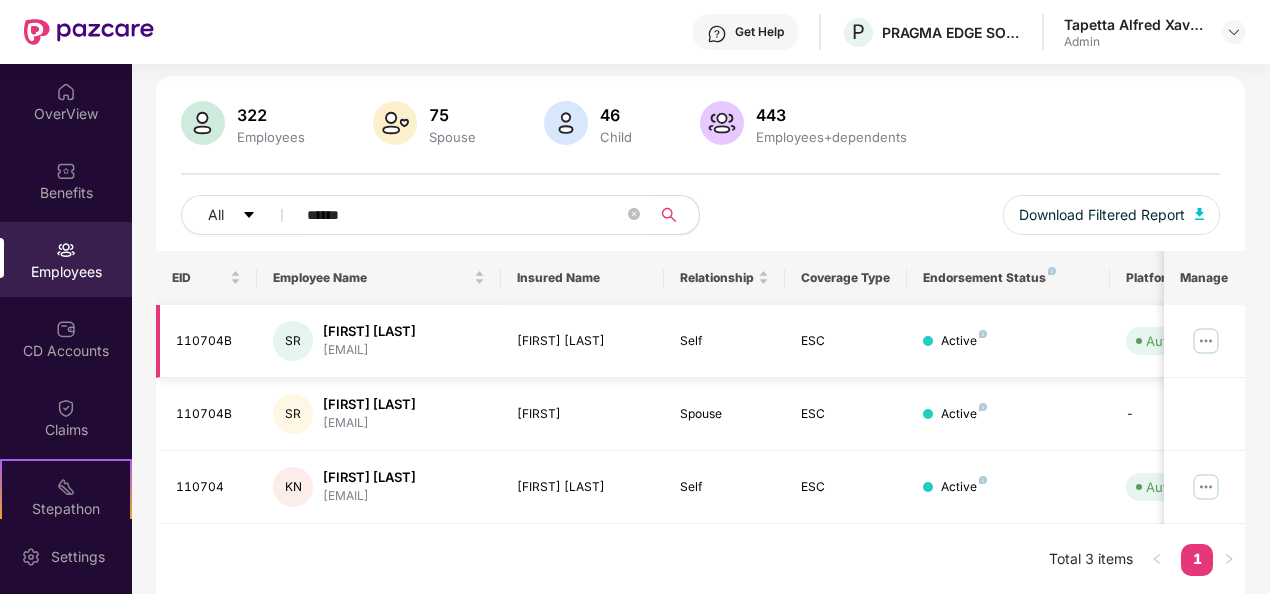 click on "[FIRST] [LAST] [FIRST] [EMAIL]" at bounding box center [379, 341] 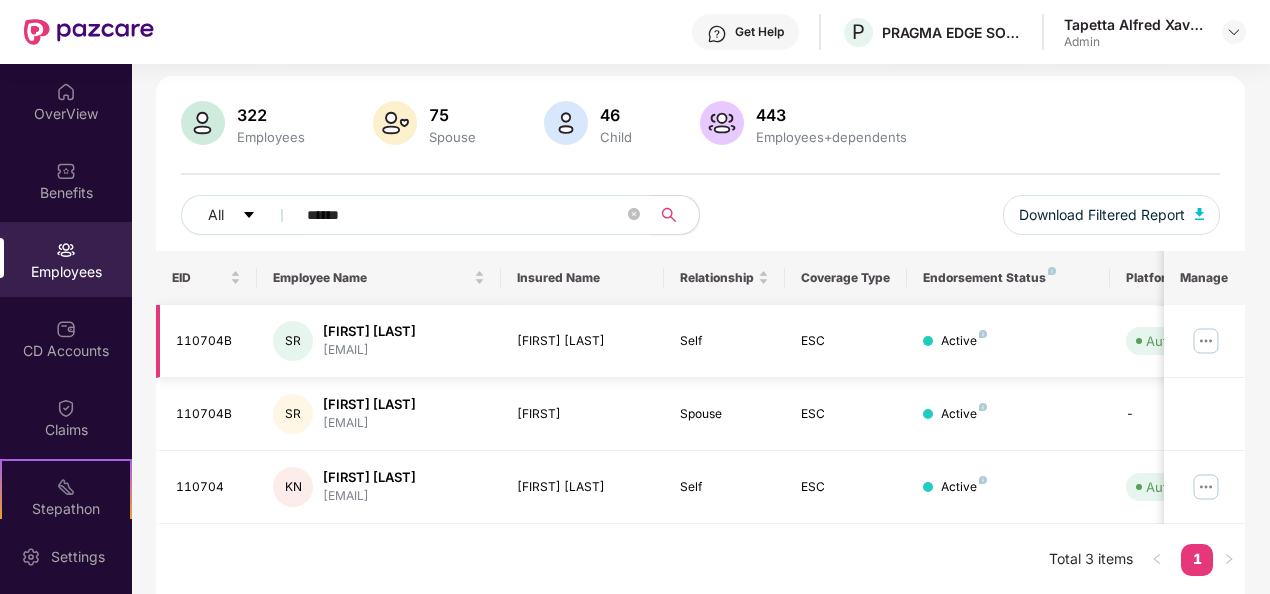 click at bounding box center [1206, 341] 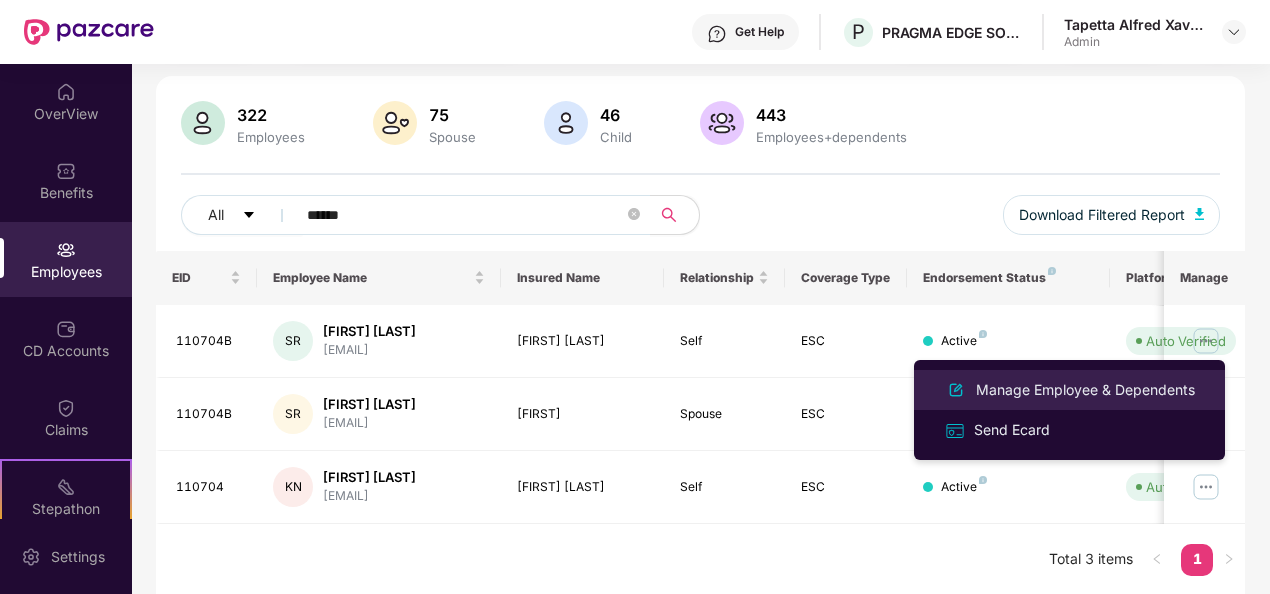 click on "Manage Employee & Dependents" at bounding box center (1085, 390) 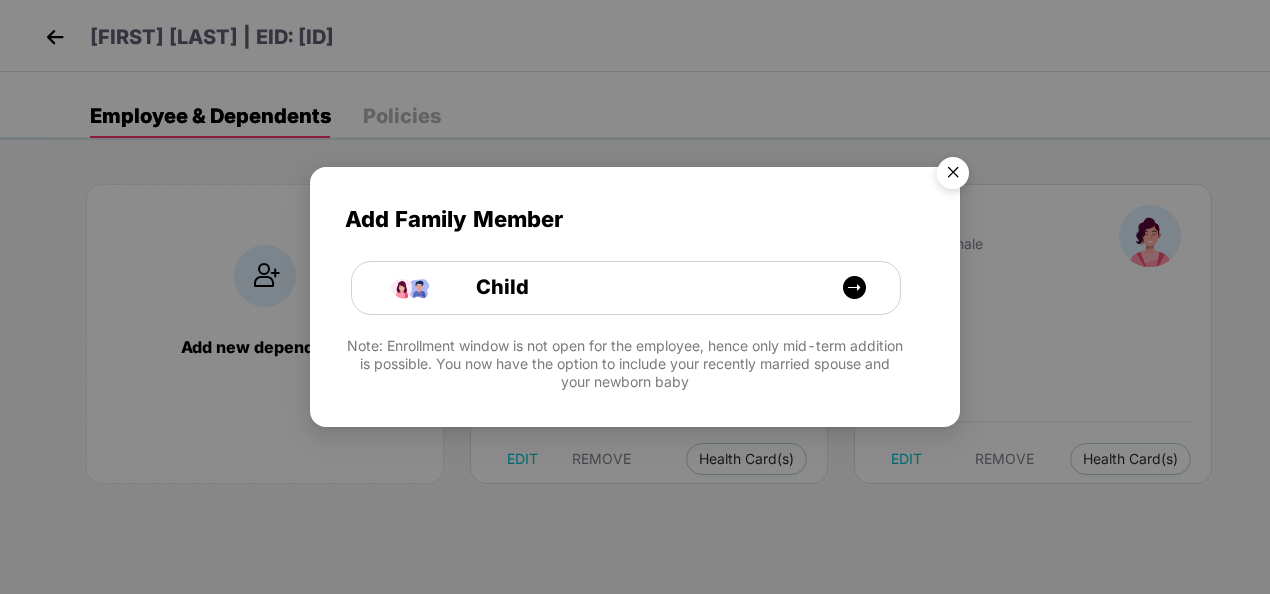 click at bounding box center [953, 176] 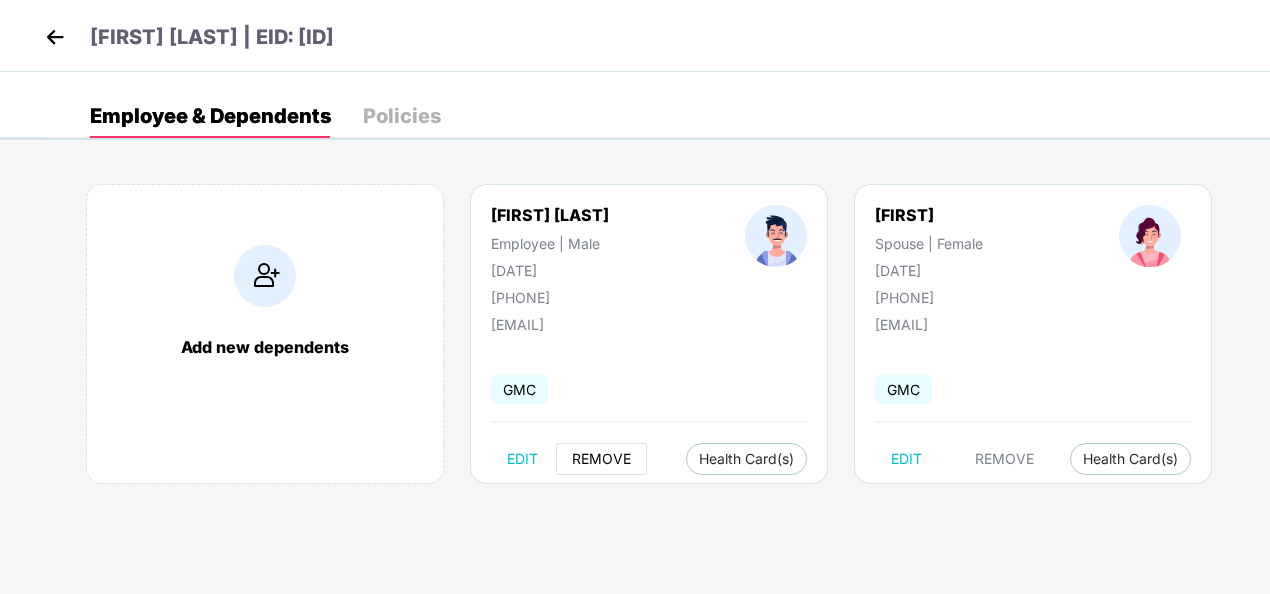 click on "REMOVE" at bounding box center (601, 459) 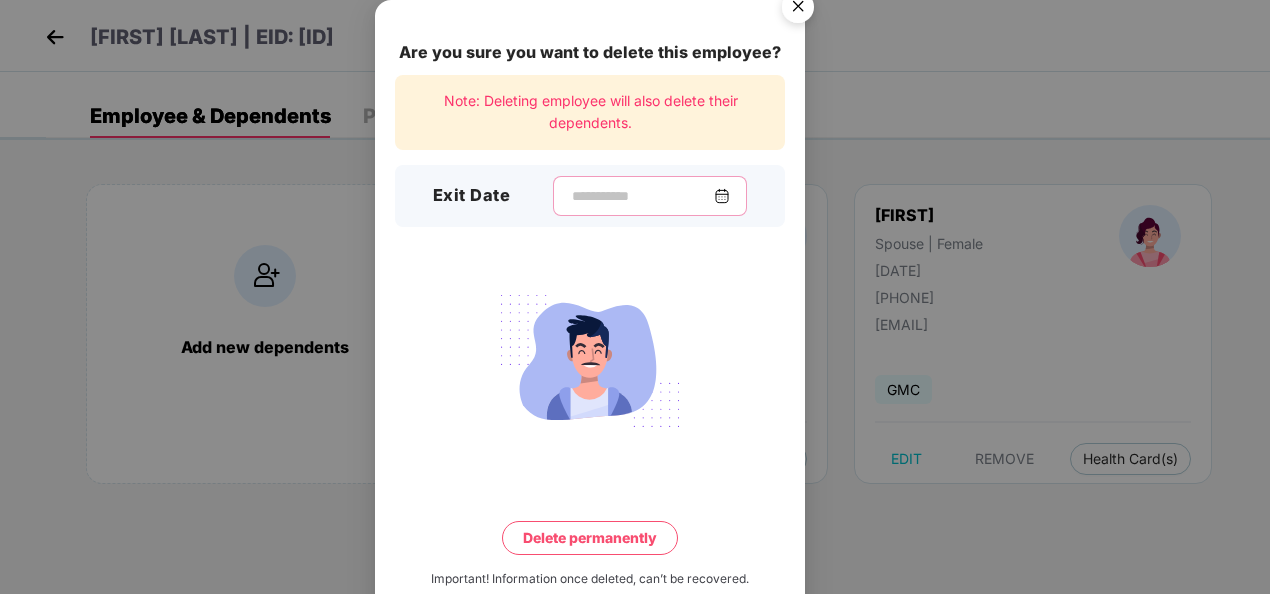 click at bounding box center (642, 196) 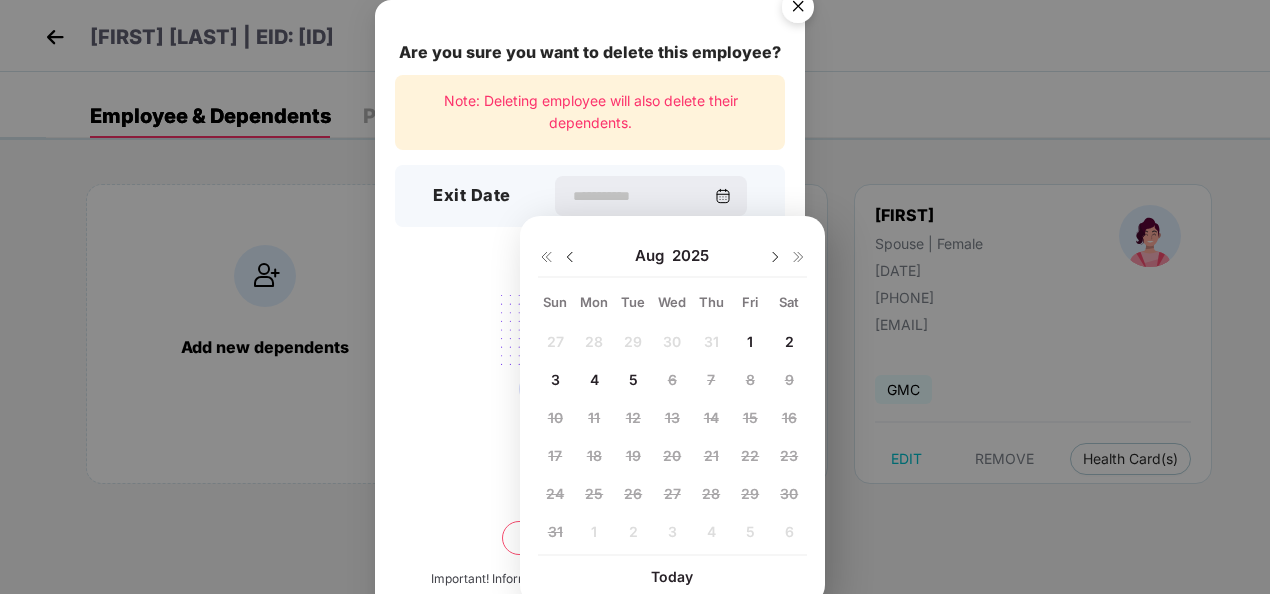 click at bounding box center (570, 257) 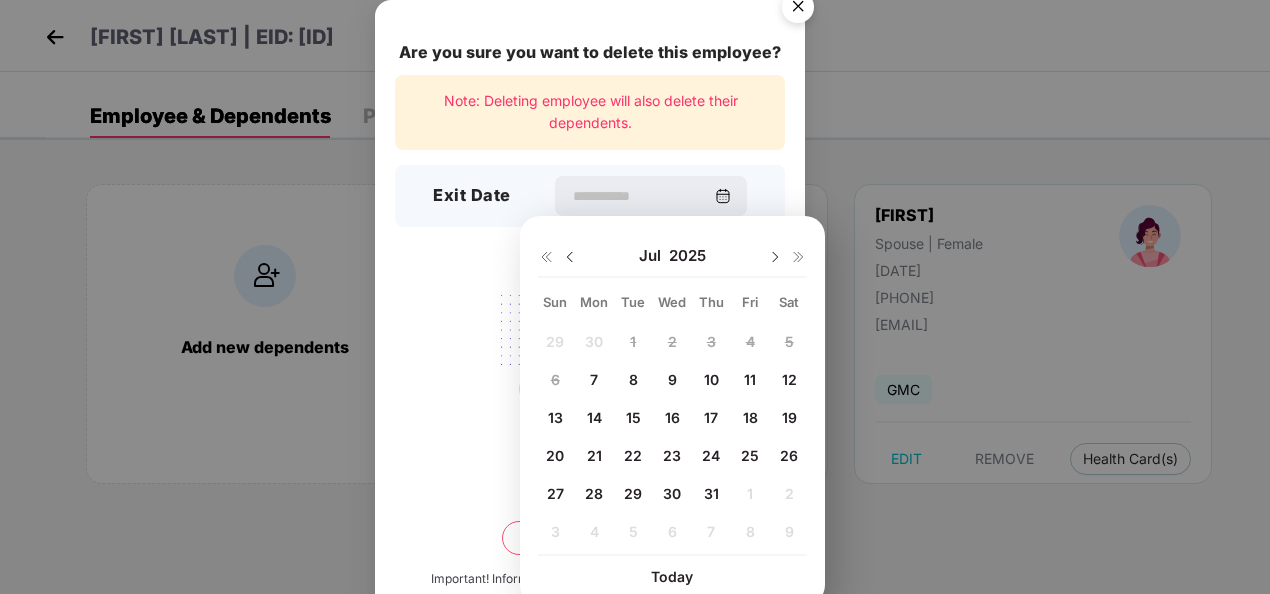 click at bounding box center (570, 257) 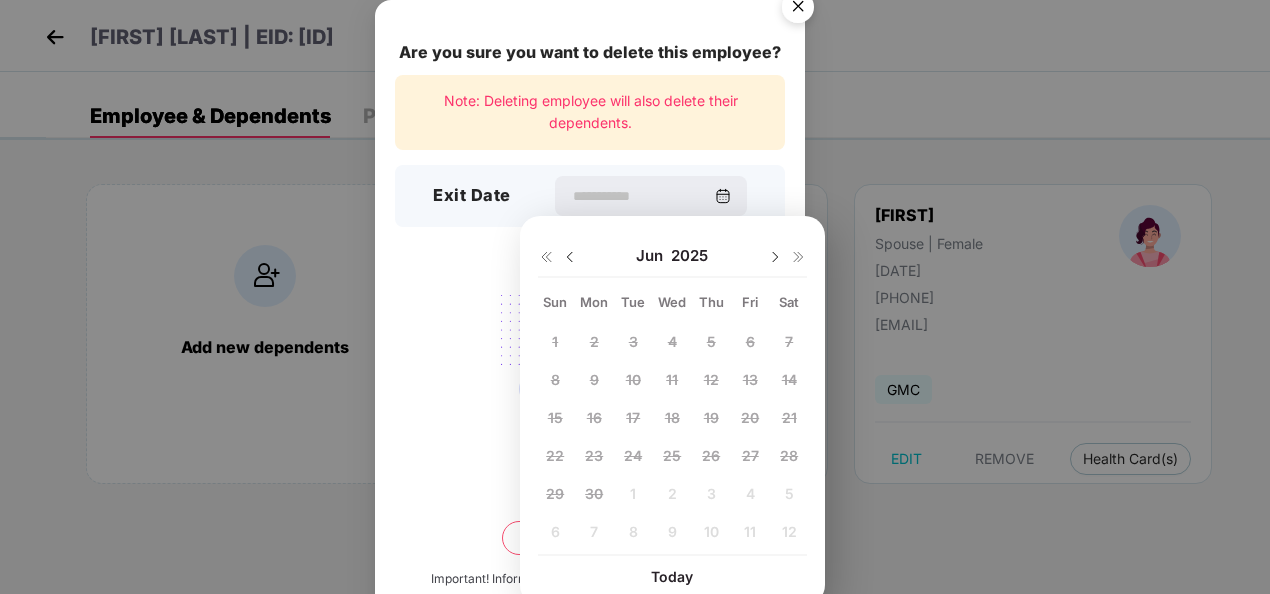 click on "Jun 2025" at bounding box center (672, 256) 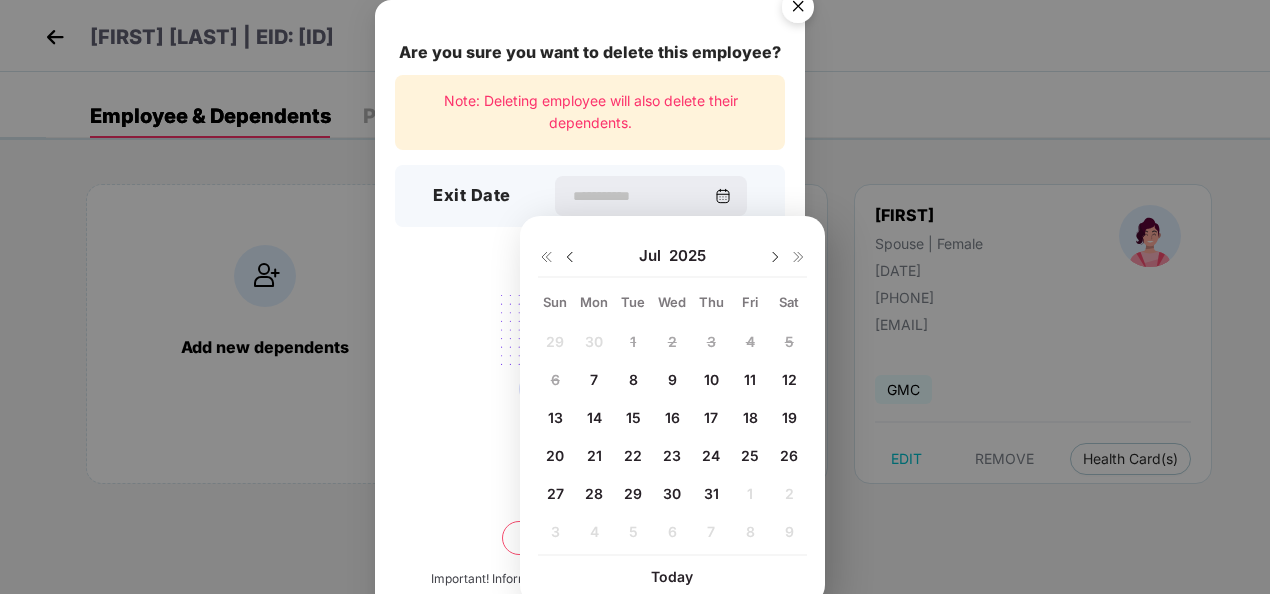 click on "7" at bounding box center (594, 379) 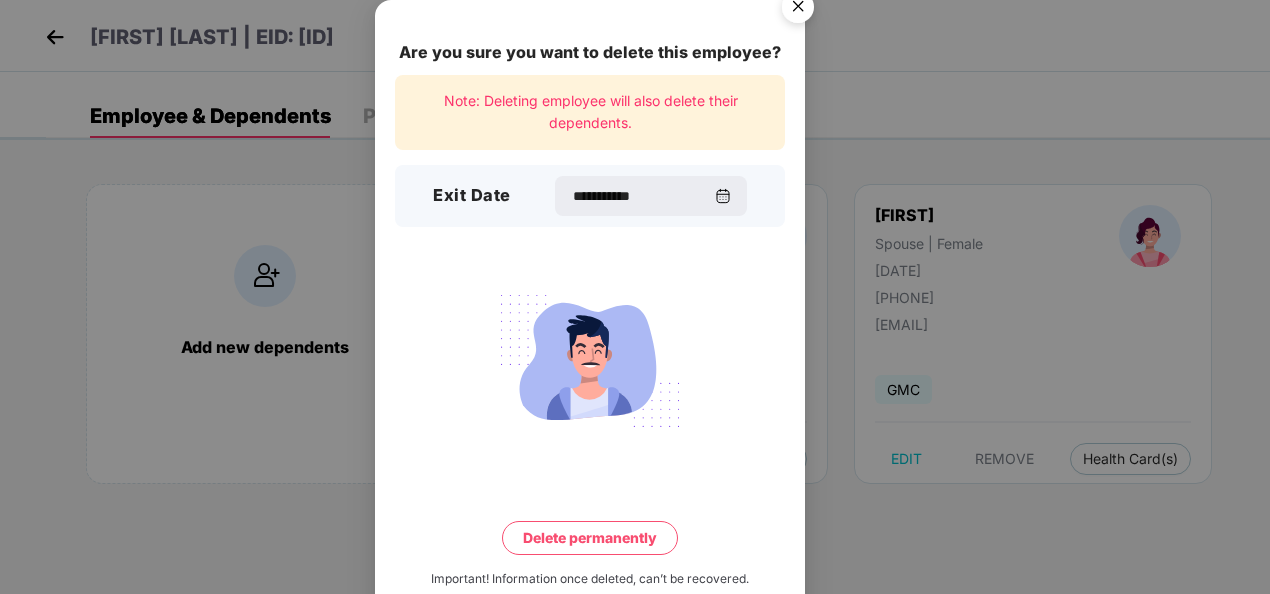 scroll, scrollTop: 44, scrollLeft: 0, axis: vertical 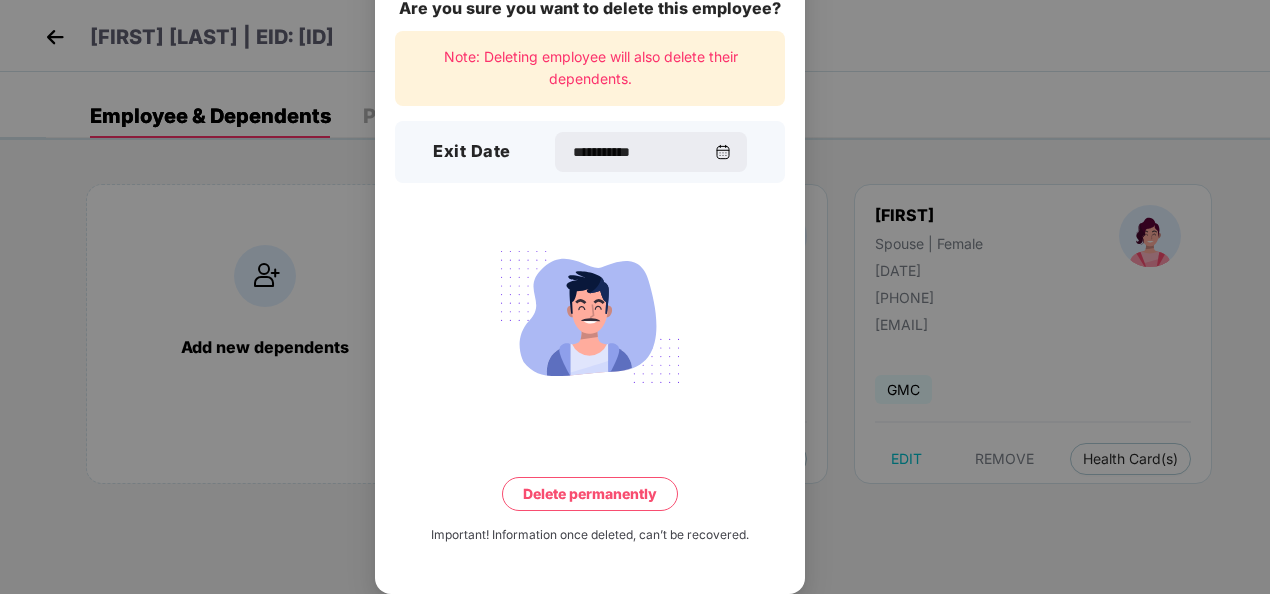 click on "Delete permanently" at bounding box center [590, 494] 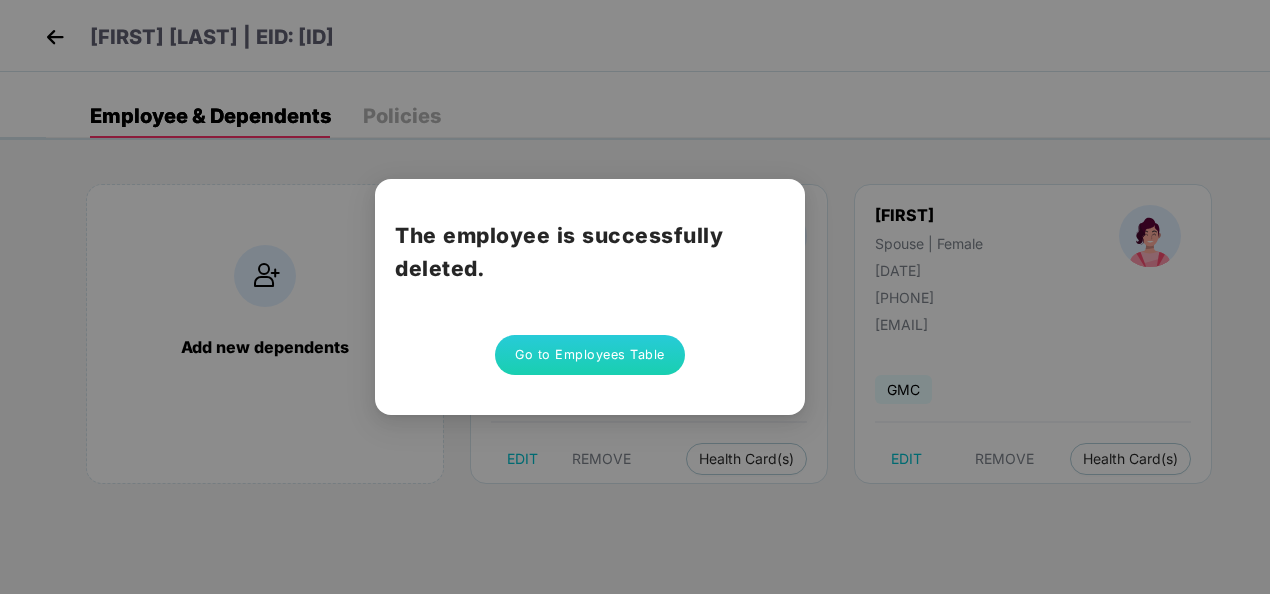 scroll, scrollTop: 0, scrollLeft: 0, axis: both 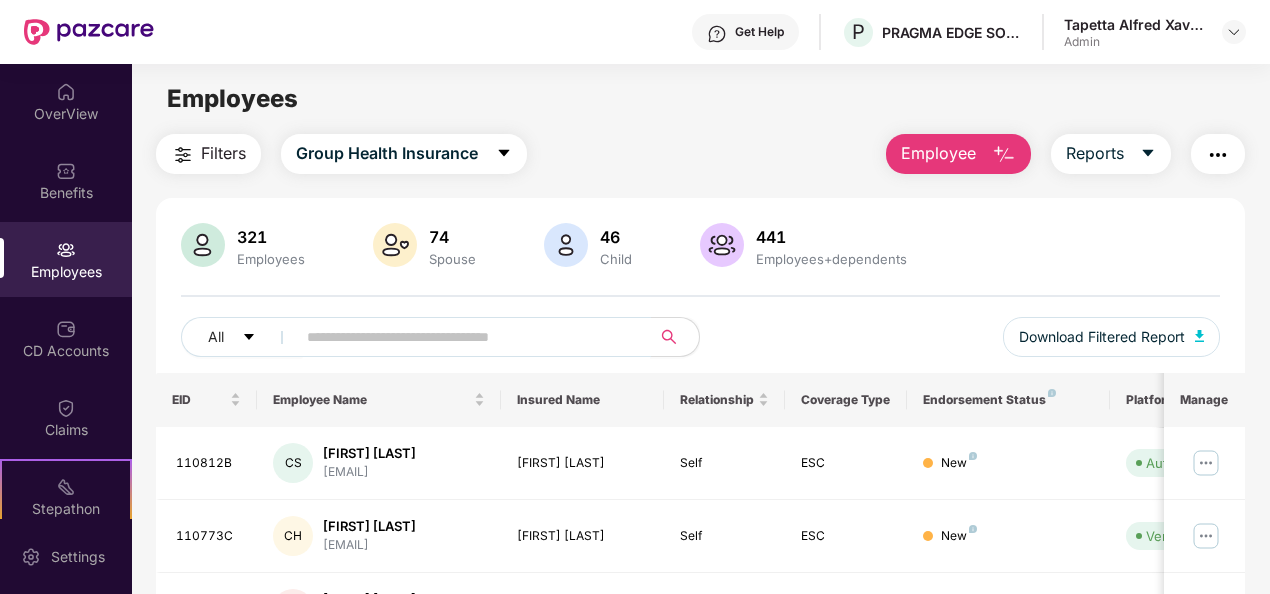 click at bounding box center (465, 337) 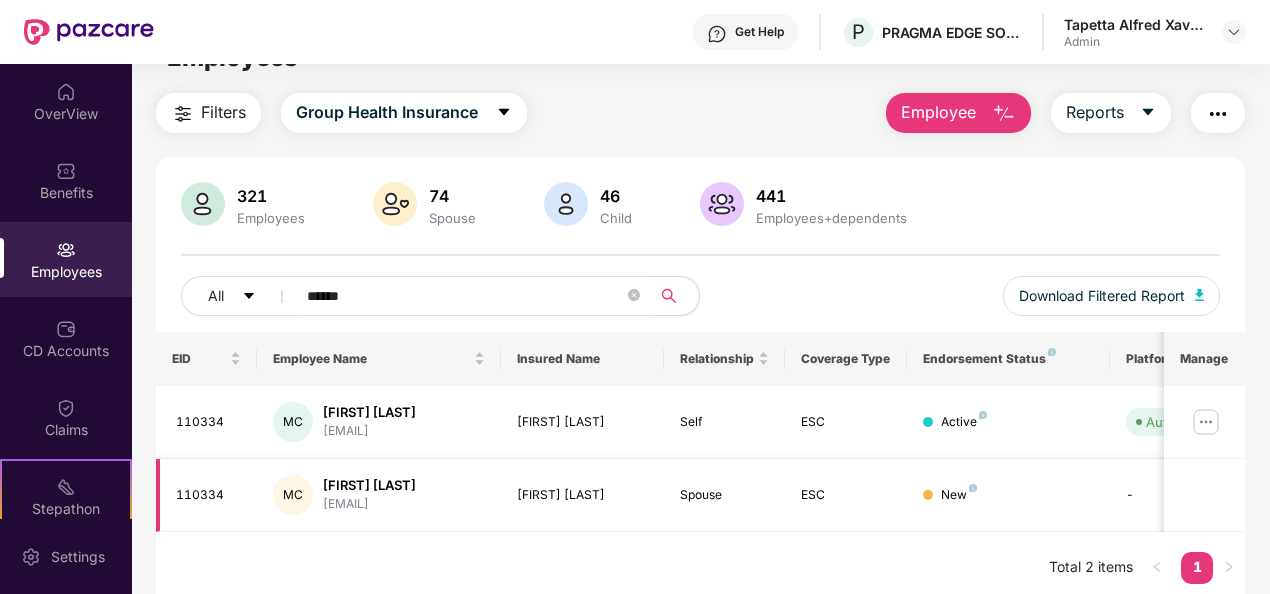 scroll, scrollTop: 64, scrollLeft: 0, axis: vertical 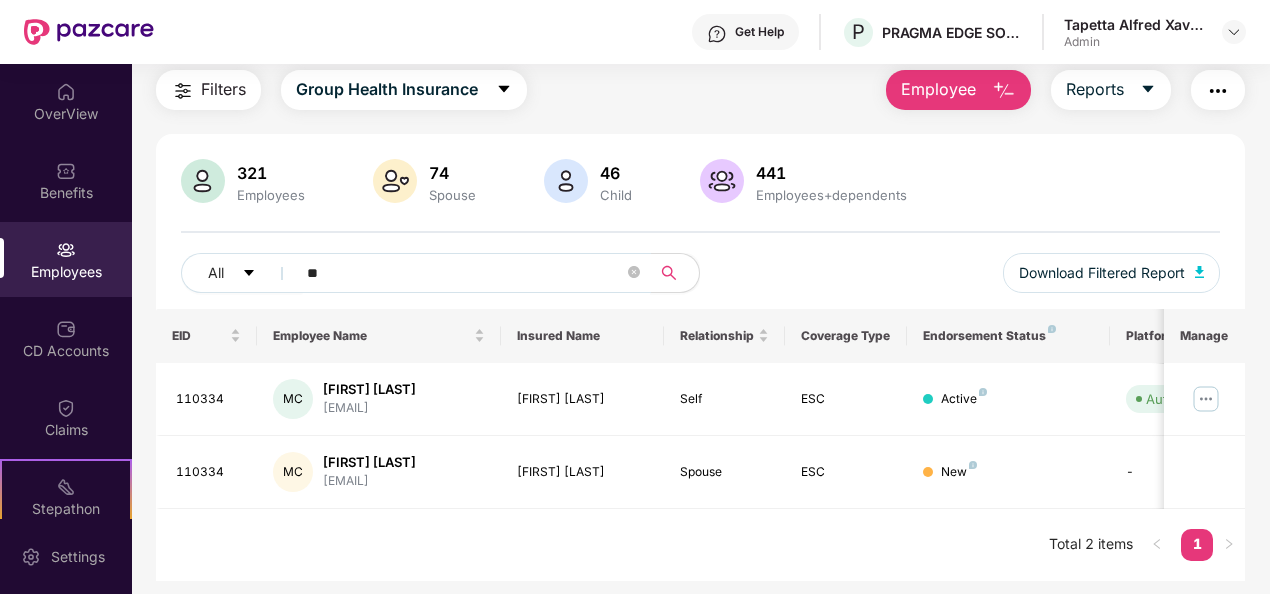 type on "*" 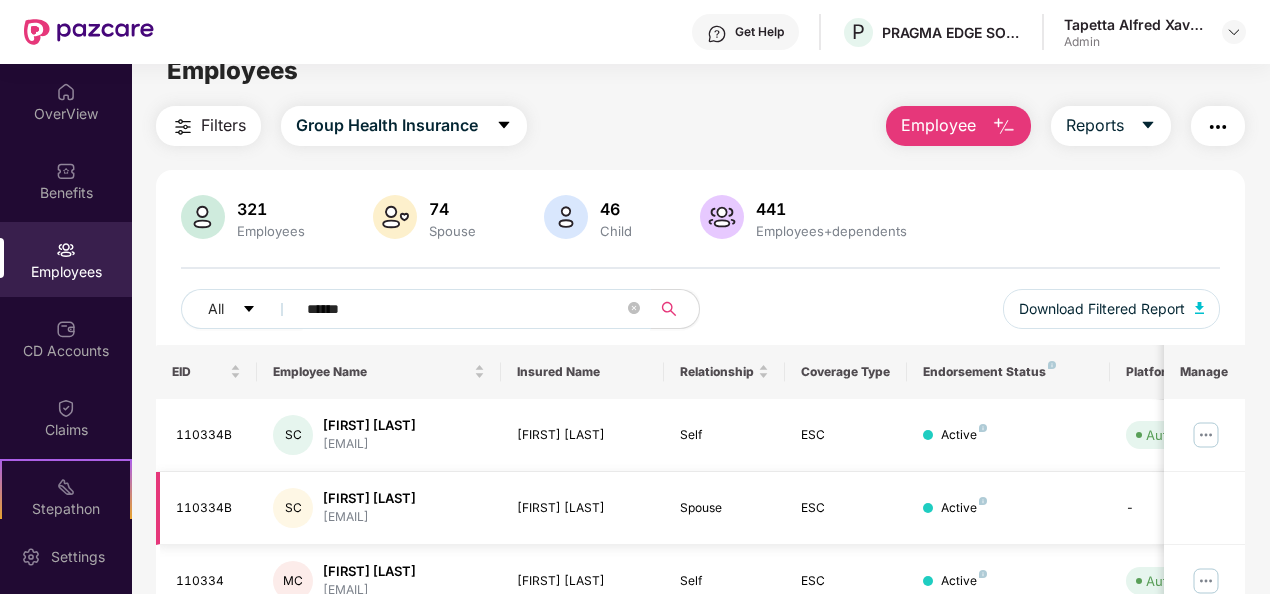 scroll, scrollTop: 0, scrollLeft: 0, axis: both 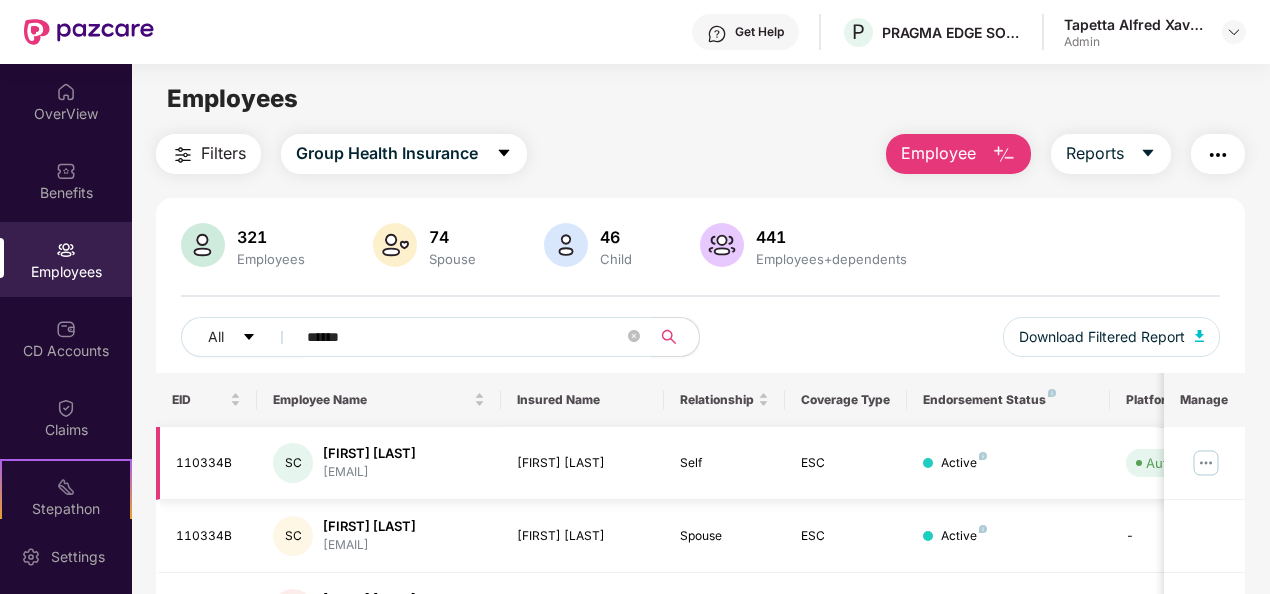 type on "******" 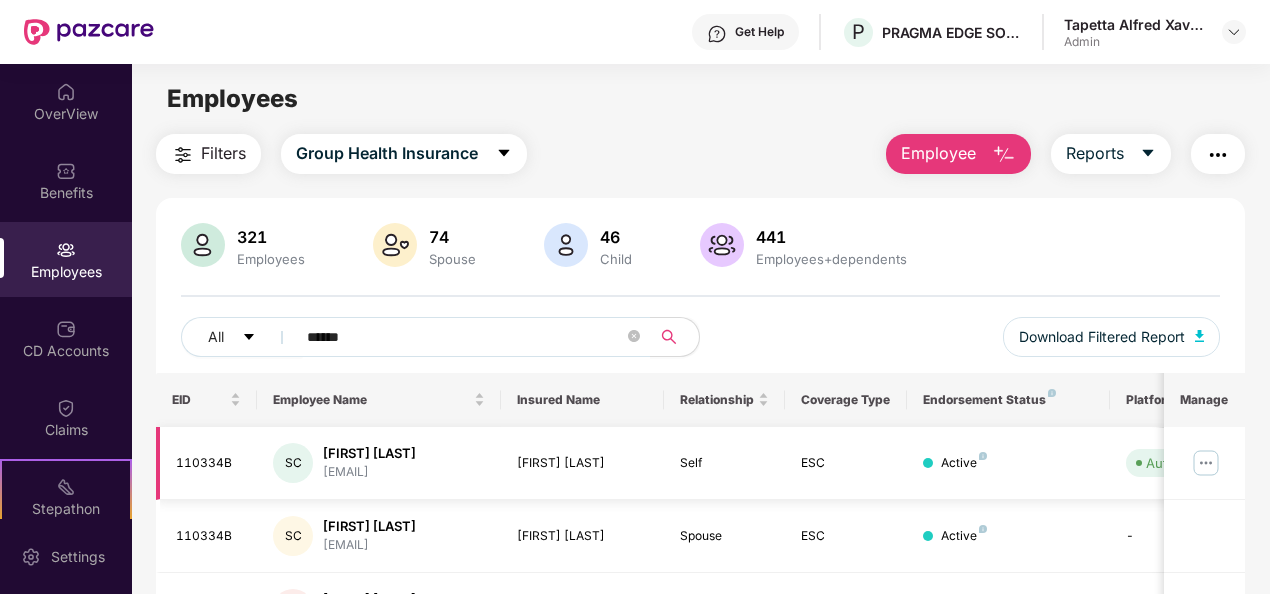 click at bounding box center [1206, 463] 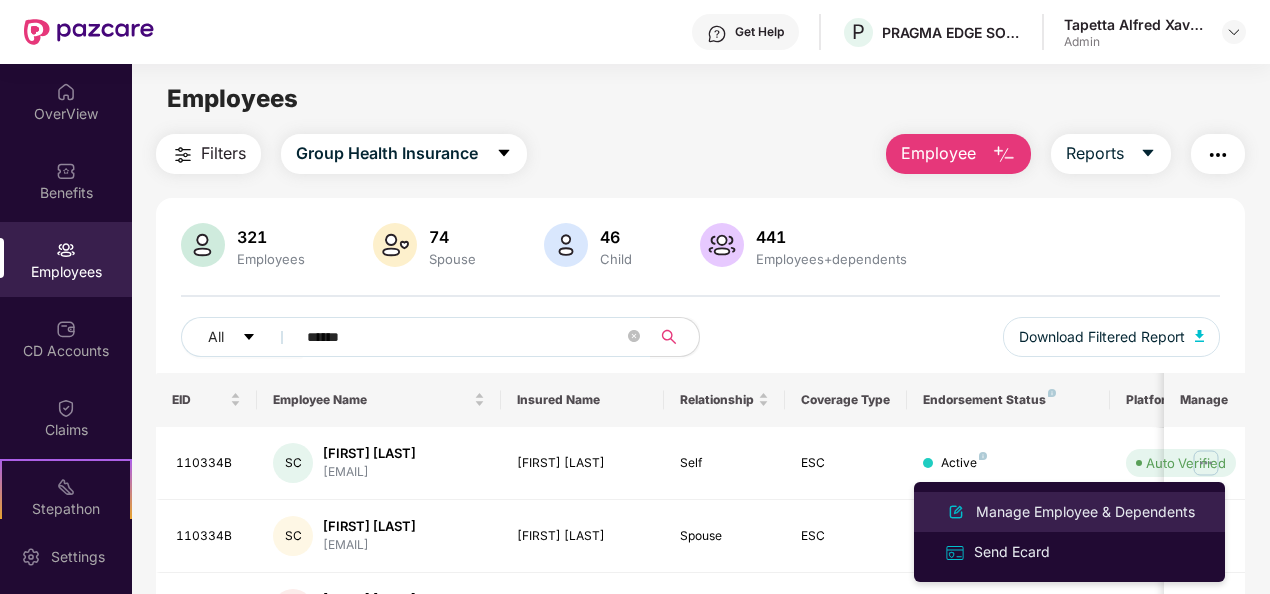 click on "Manage Employee & Dependents" at bounding box center (1085, 512) 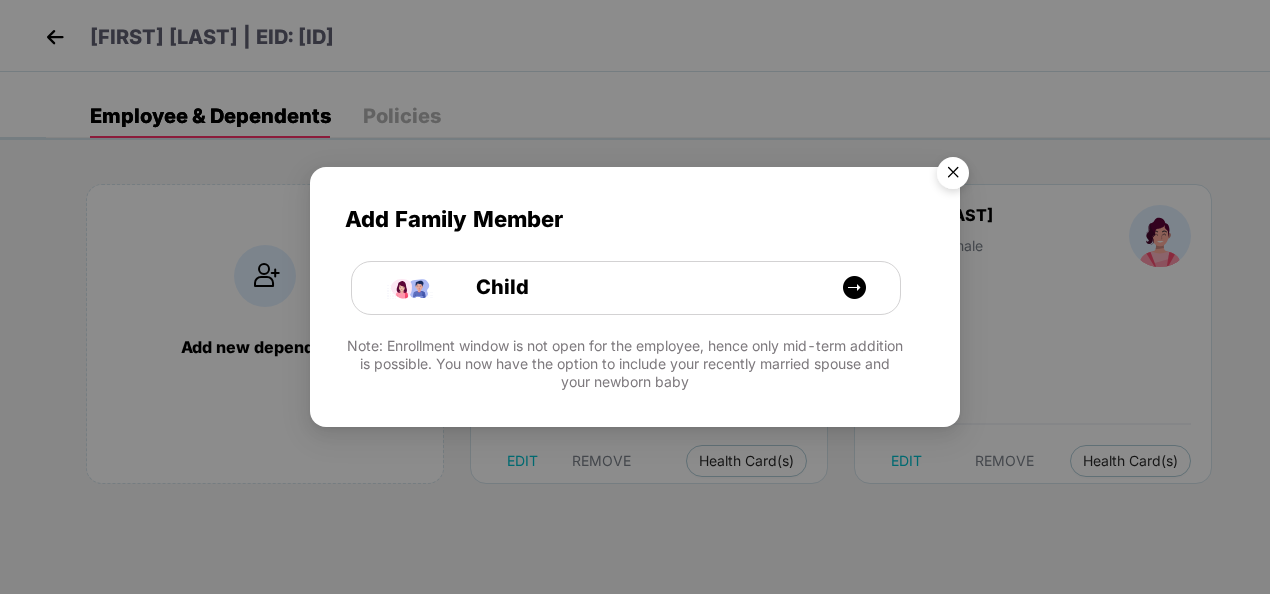 click at bounding box center (953, 176) 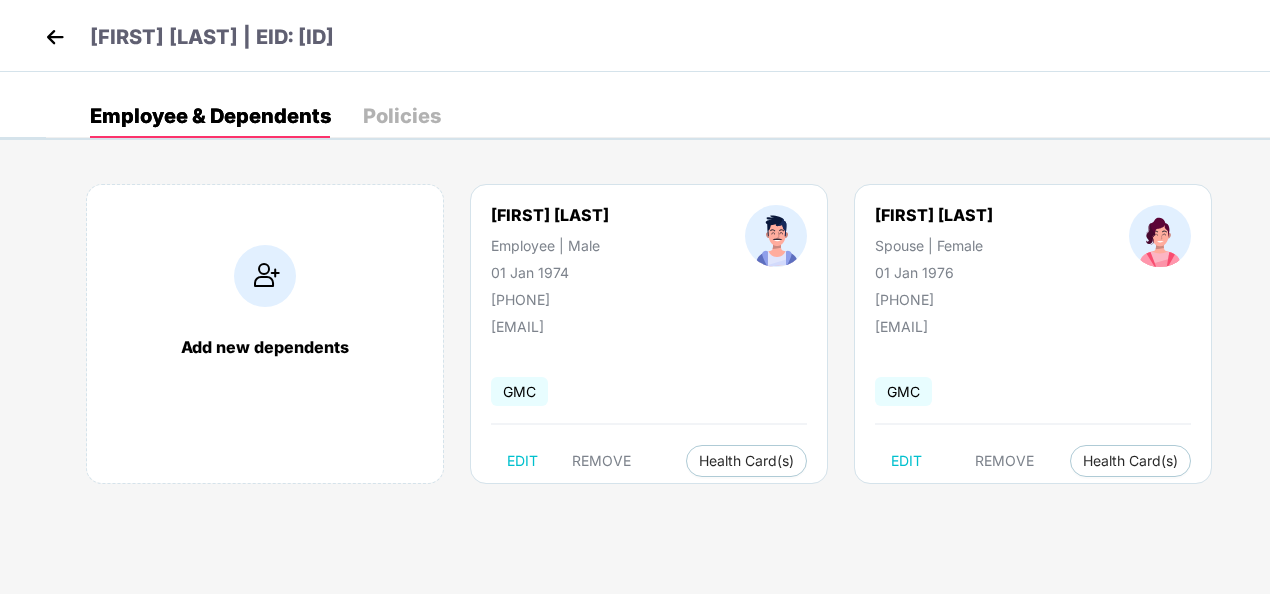 scroll, scrollTop: 160, scrollLeft: 0, axis: vertical 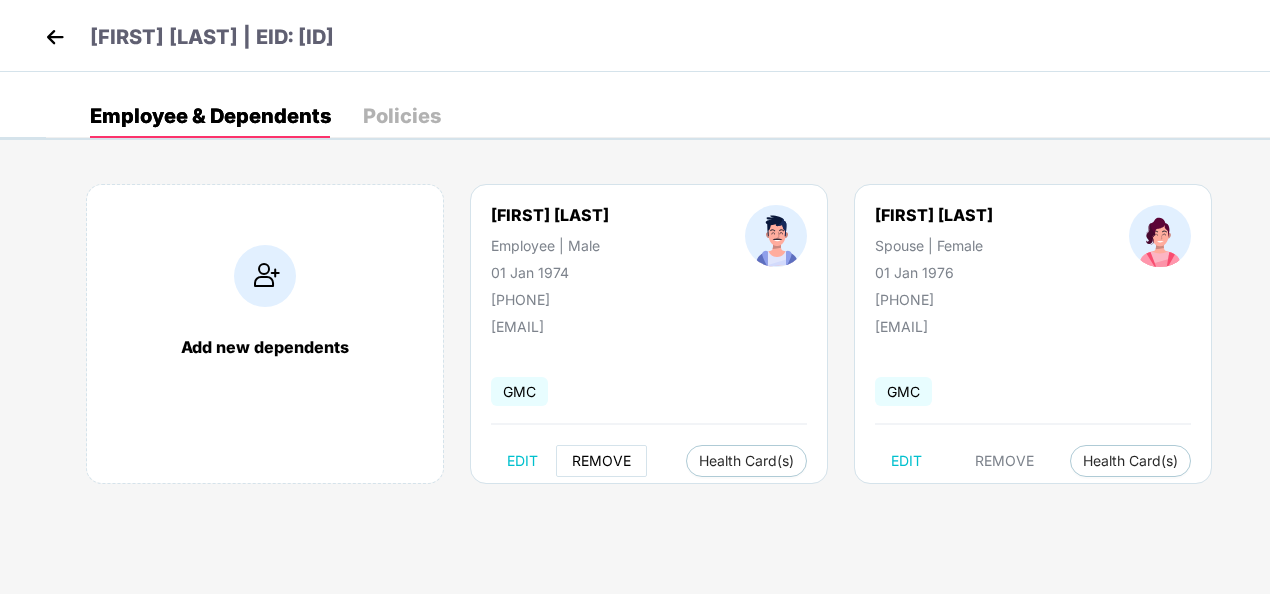 click on "REMOVE" at bounding box center [601, 461] 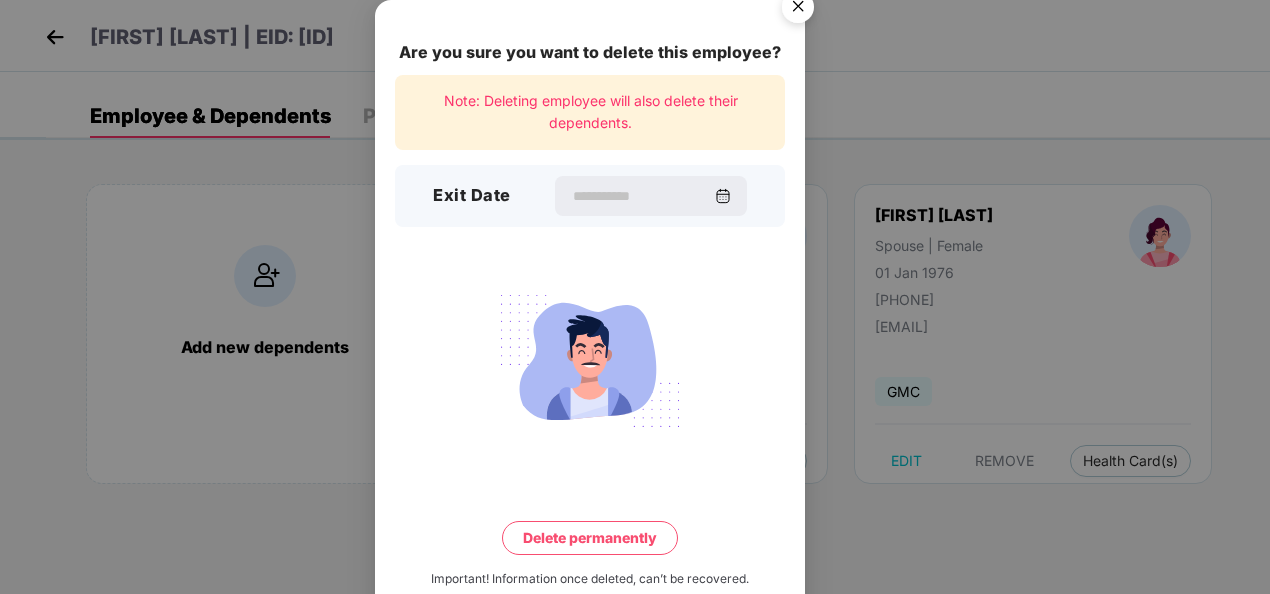 click at bounding box center [723, 196] 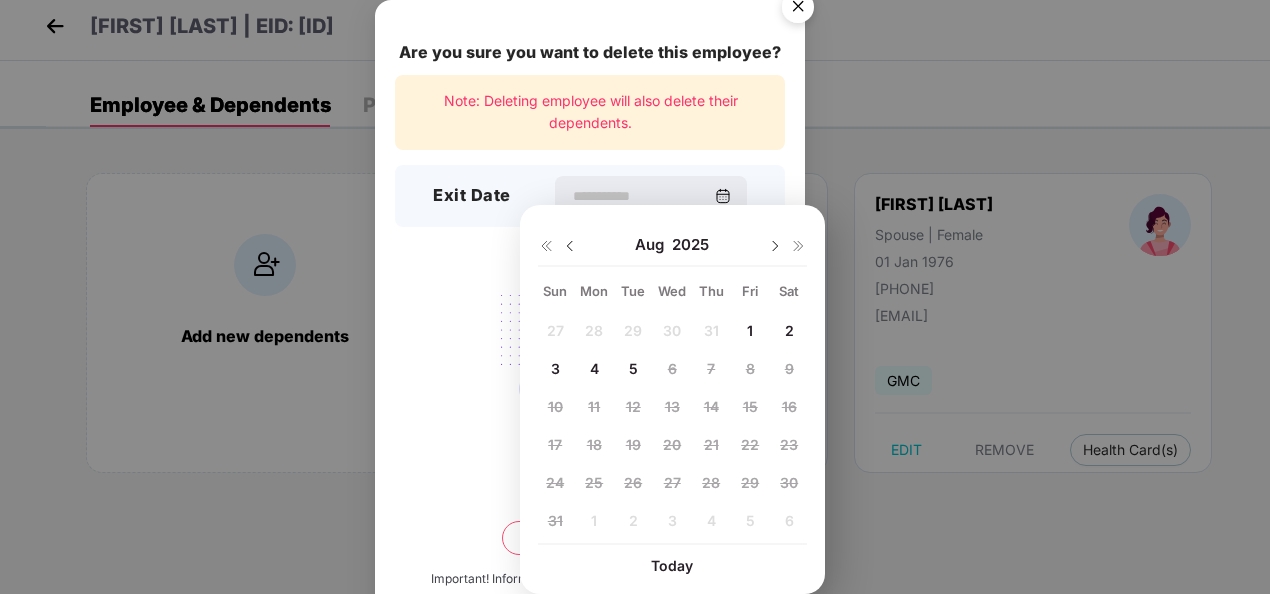 click at bounding box center [570, 246] 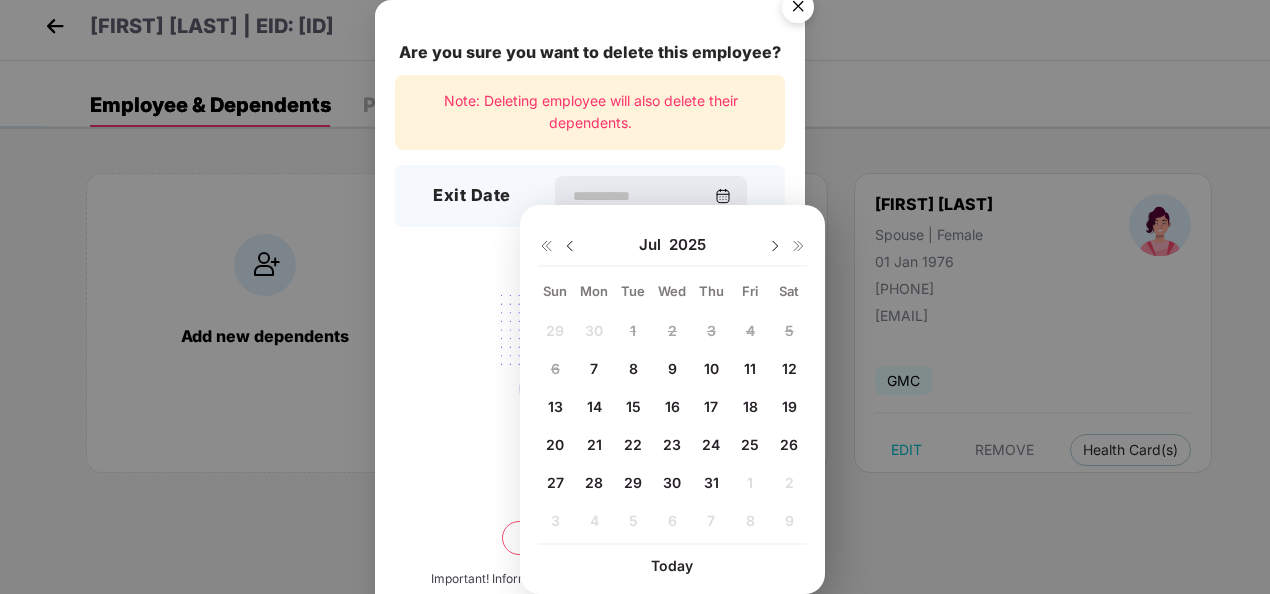 click on "7" at bounding box center [594, 368] 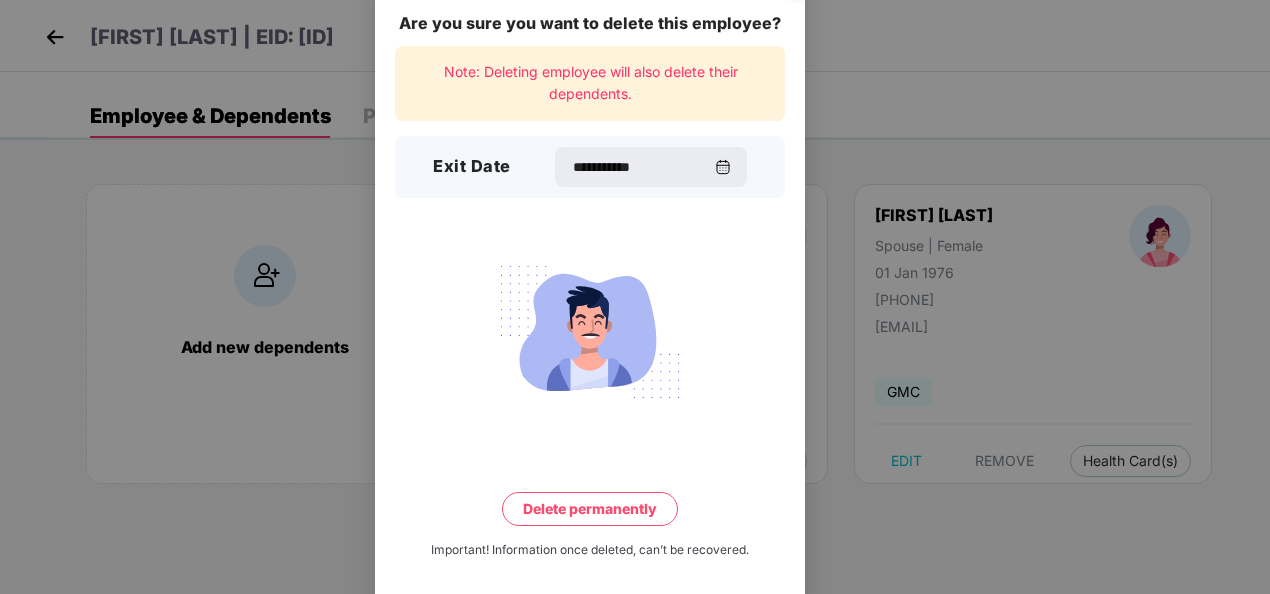 scroll, scrollTop: 44, scrollLeft: 0, axis: vertical 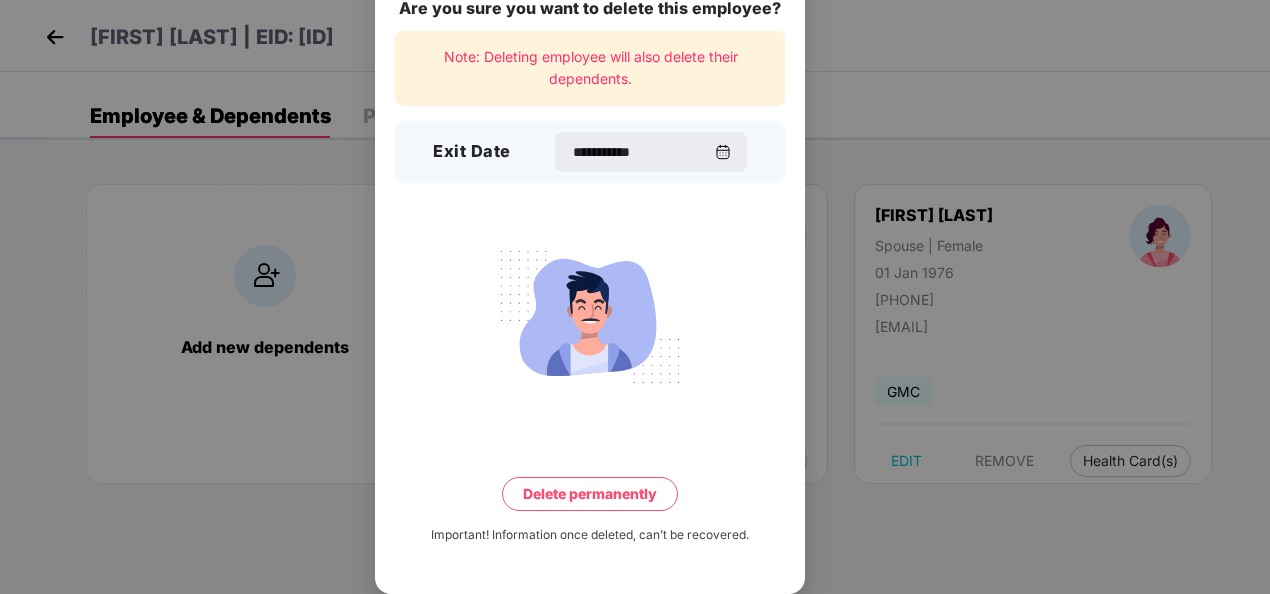 click on "Delete permanently" at bounding box center [590, 494] 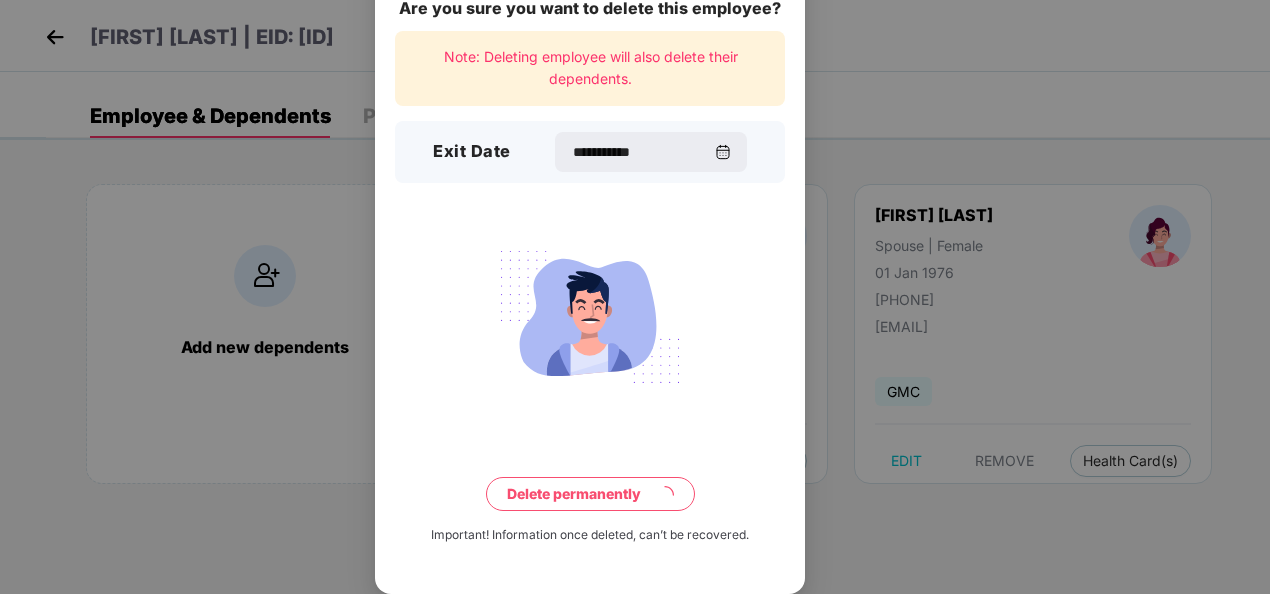 scroll, scrollTop: 0, scrollLeft: 0, axis: both 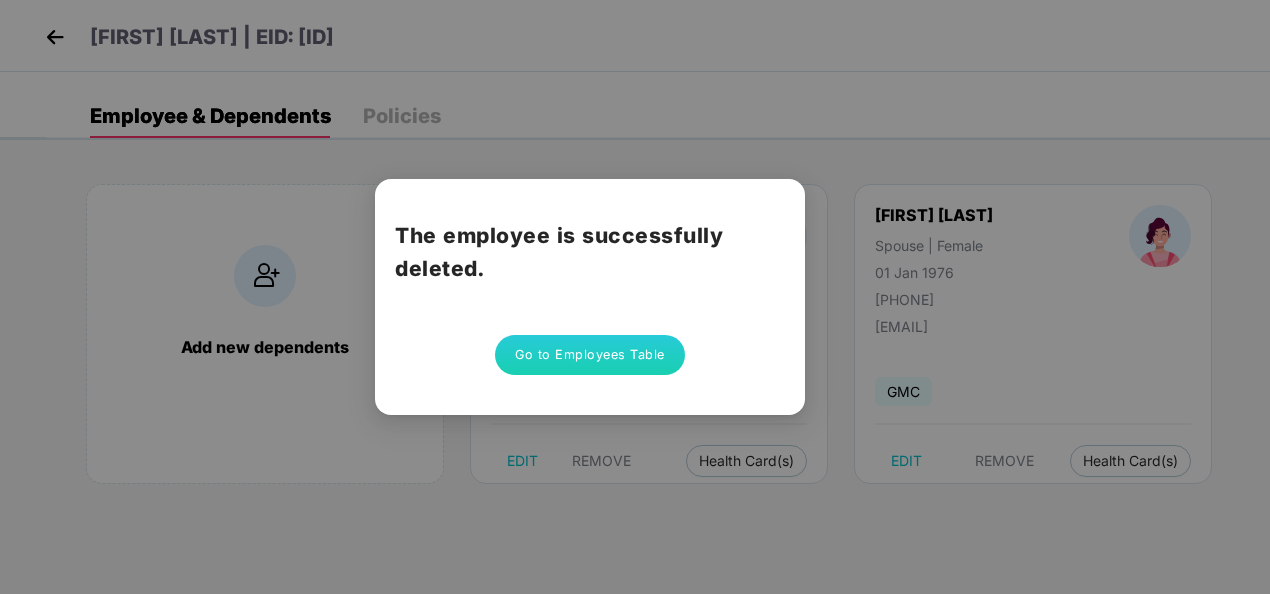 click on "Go to Employees Table" at bounding box center [590, 355] 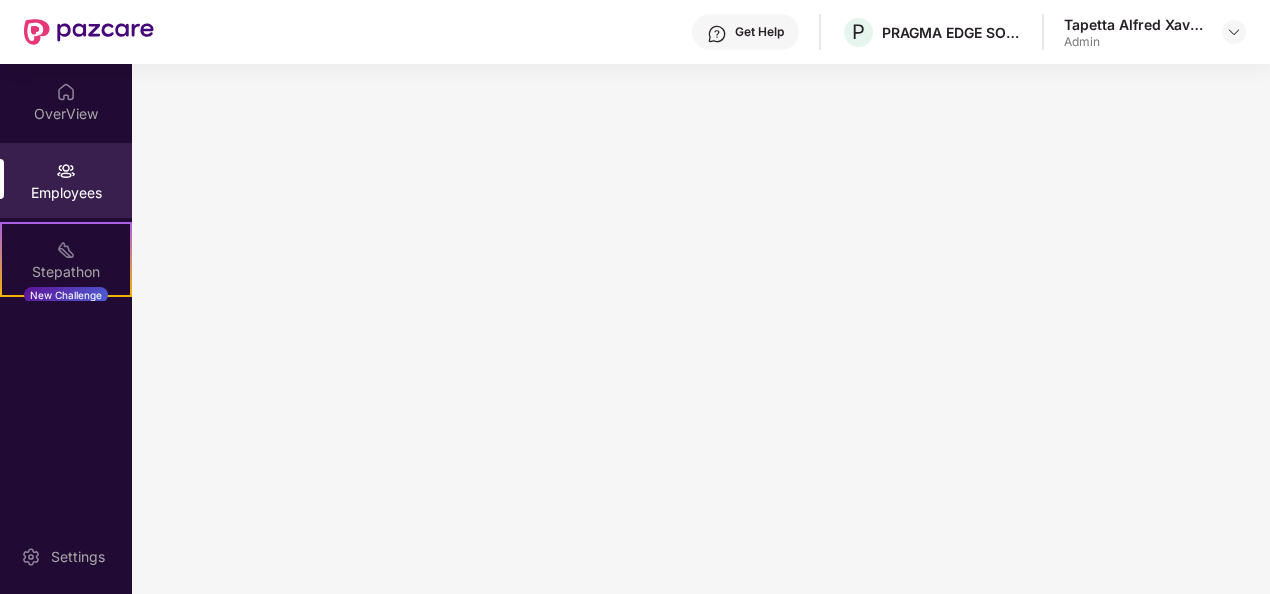 scroll, scrollTop: 0, scrollLeft: 0, axis: both 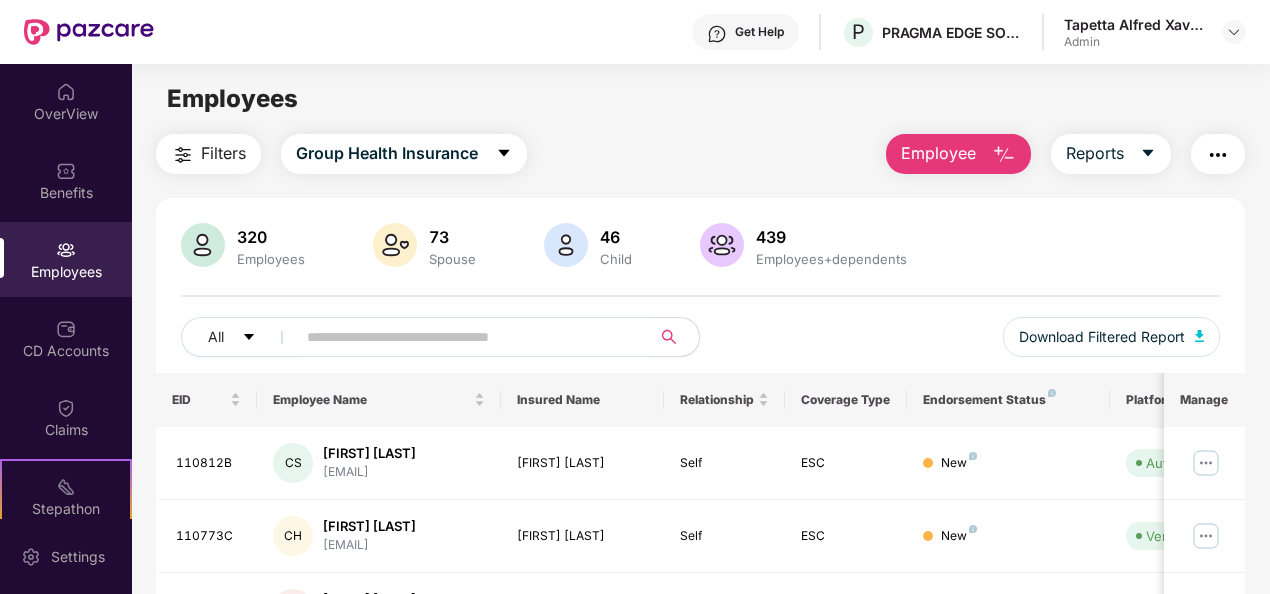 click at bounding box center (465, 337) 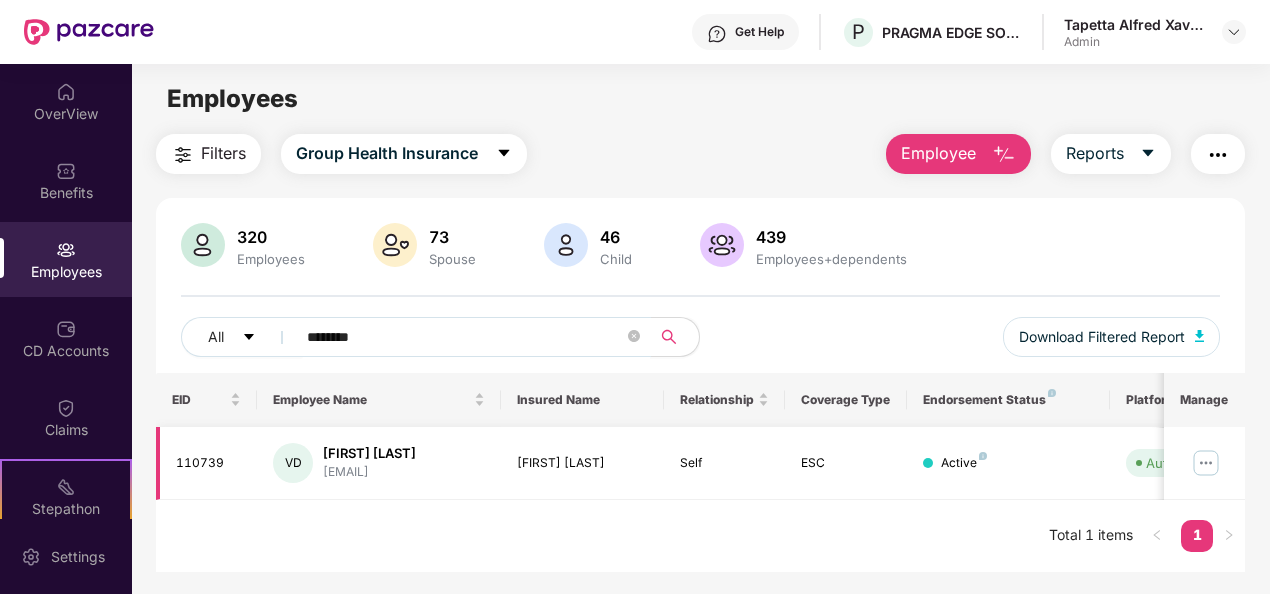 type on "********" 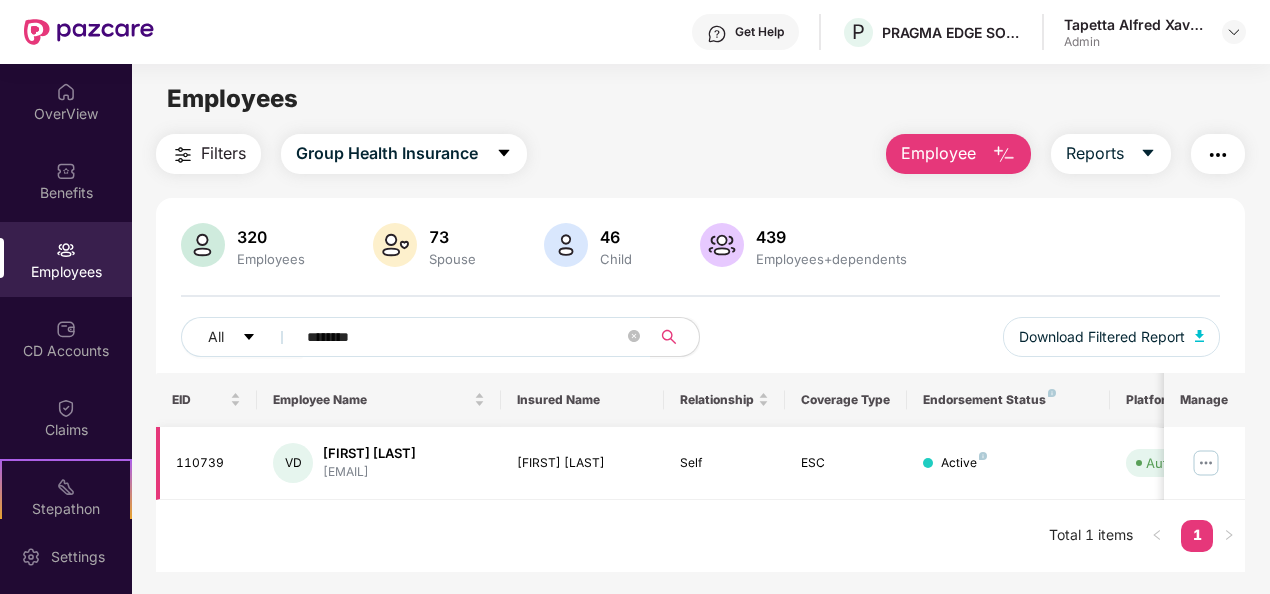click at bounding box center (1206, 463) 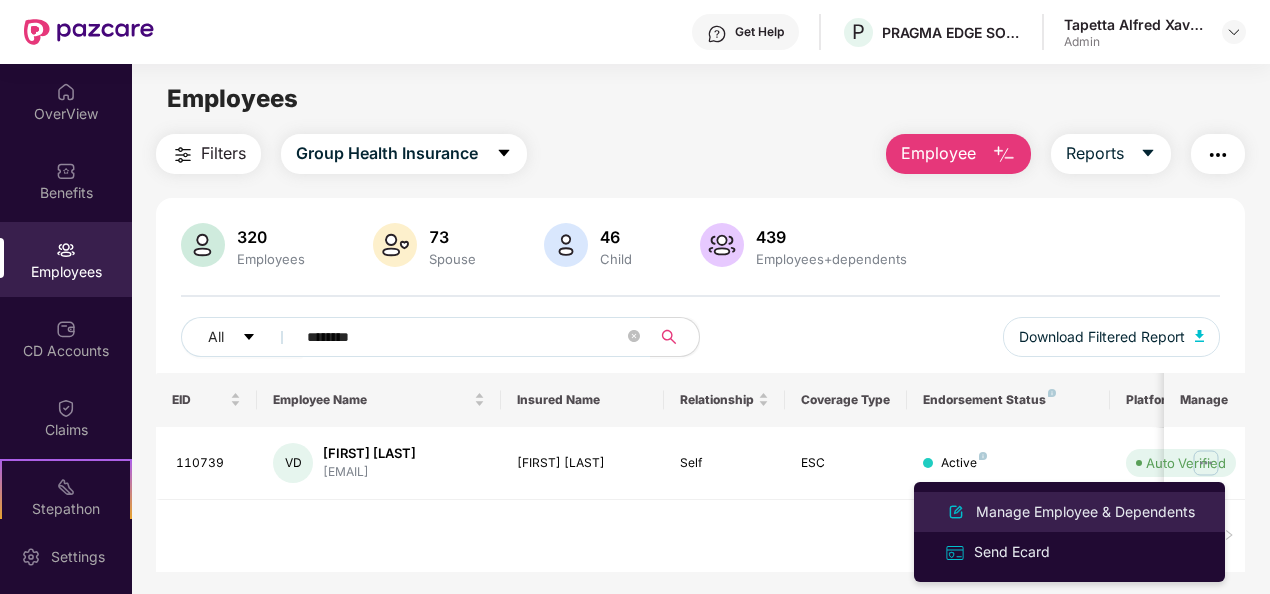 click on "Manage Employee & Dependents" at bounding box center [1085, 512] 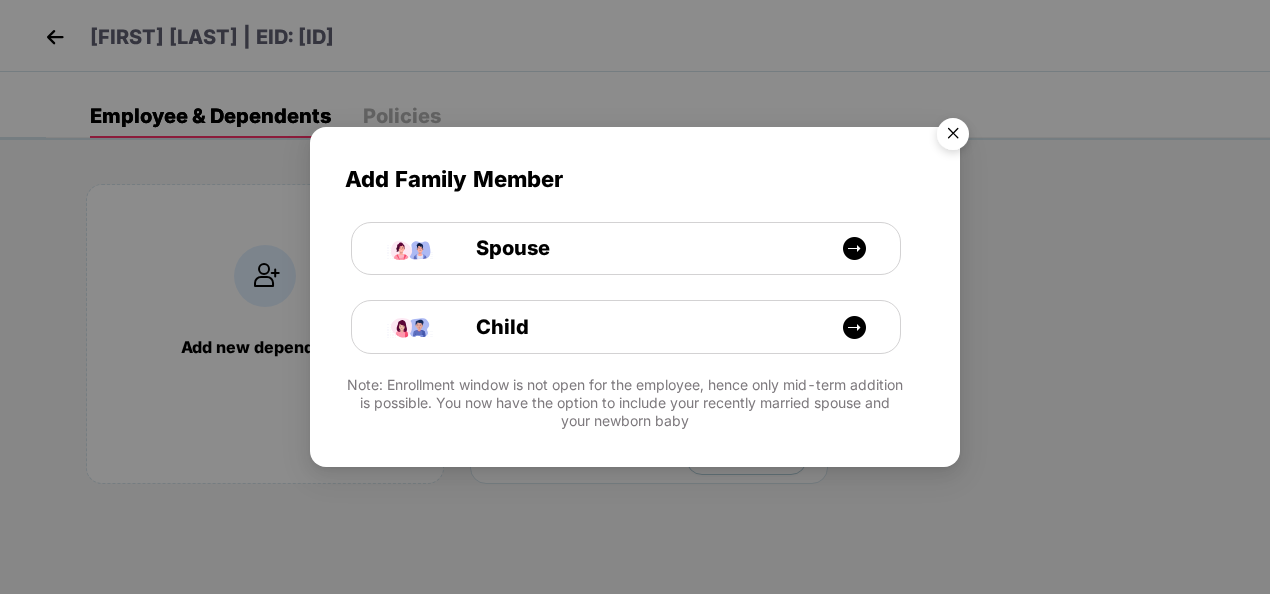 click at bounding box center (953, 137) 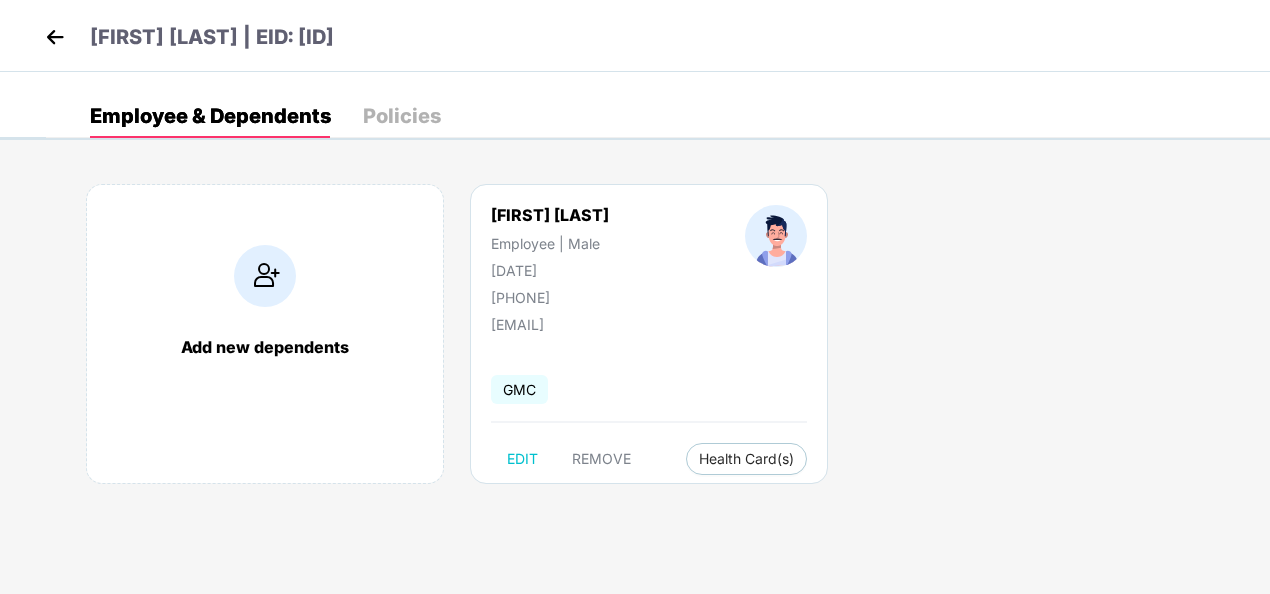 click on "[FIRST] [LAST] | EID: [ID]" at bounding box center [635, 36] 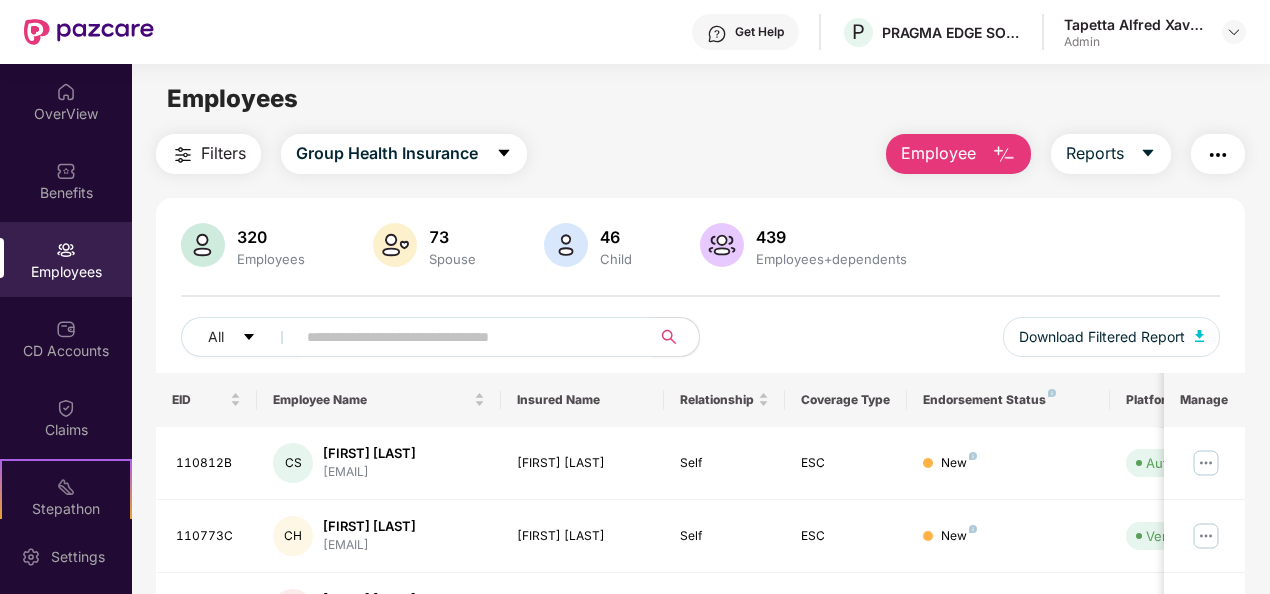 click at bounding box center [465, 337] 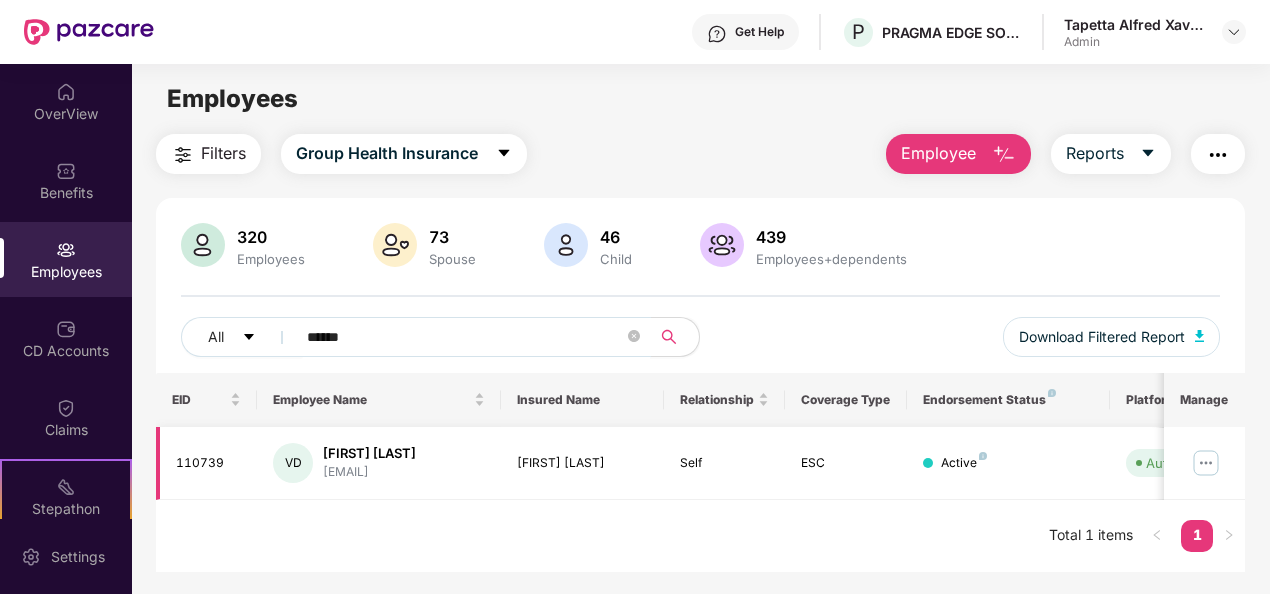 scroll, scrollTop: 64, scrollLeft: 0, axis: vertical 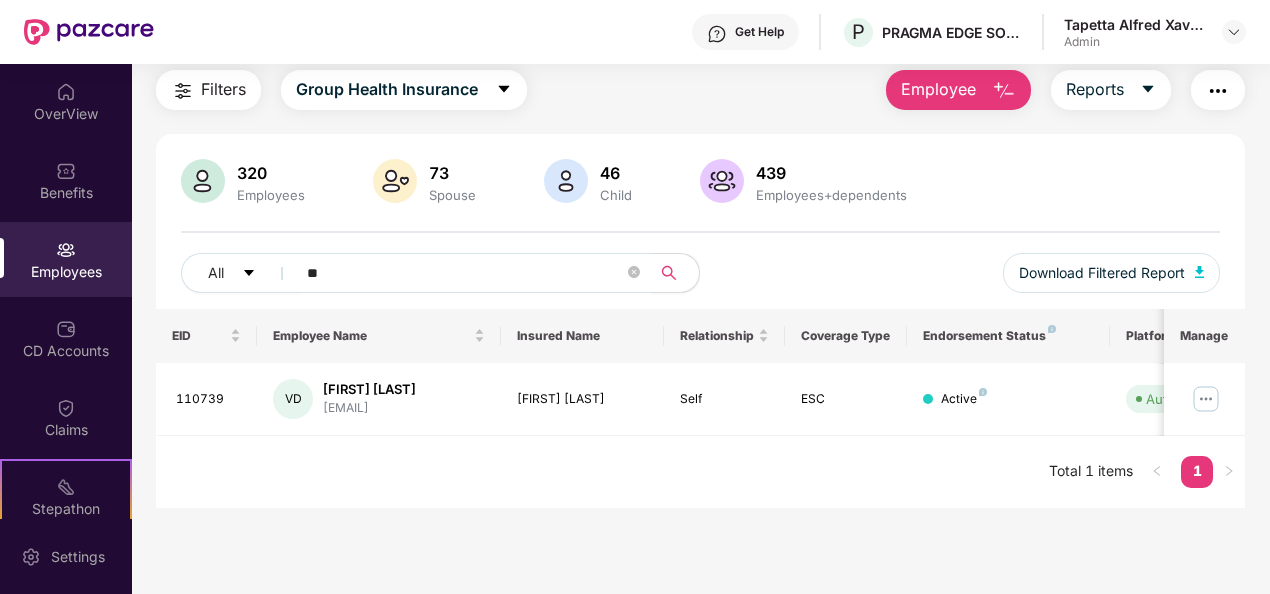 type on "*" 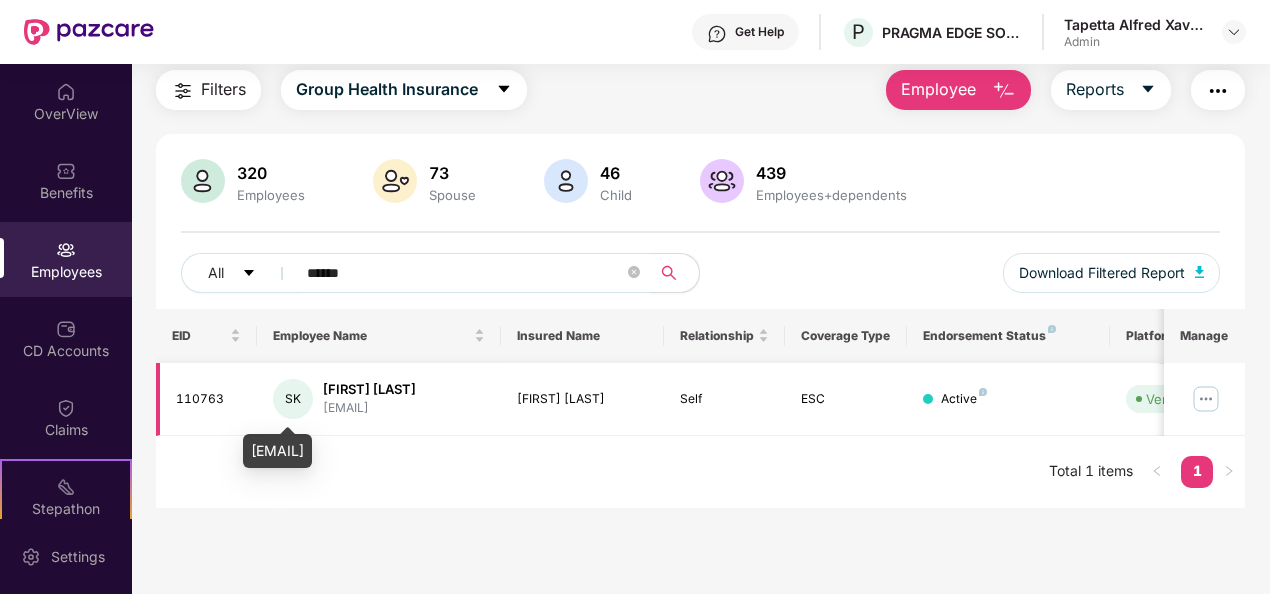 click on "[EMAIL]" at bounding box center [369, 408] 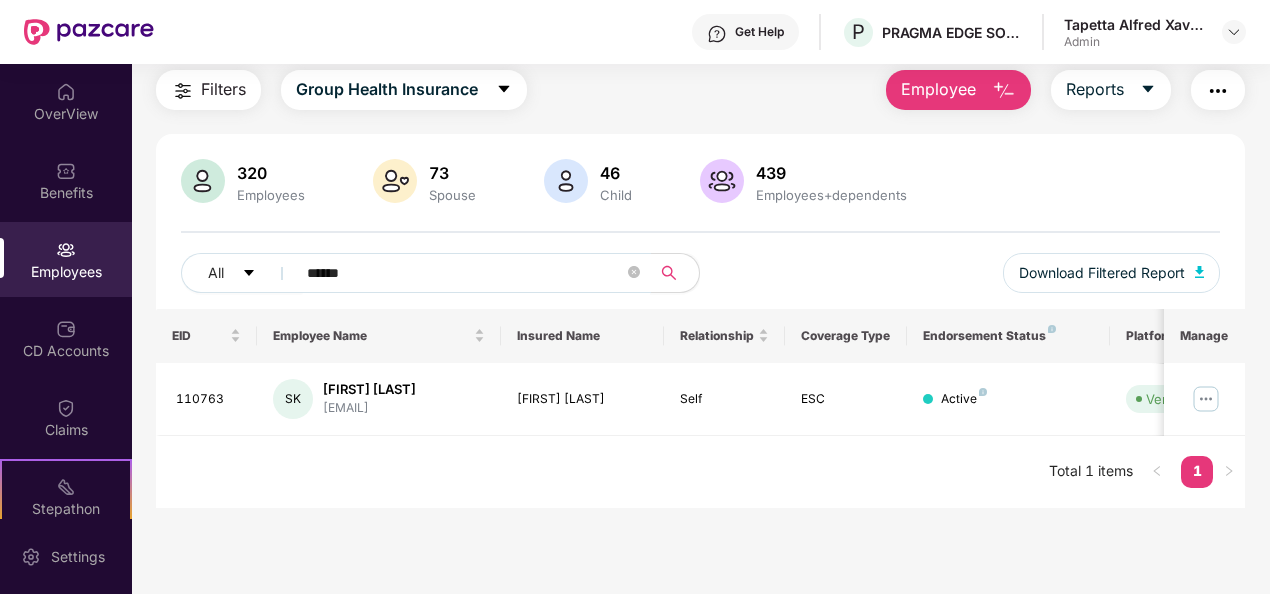 click on "******" at bounding box center (465, 273) 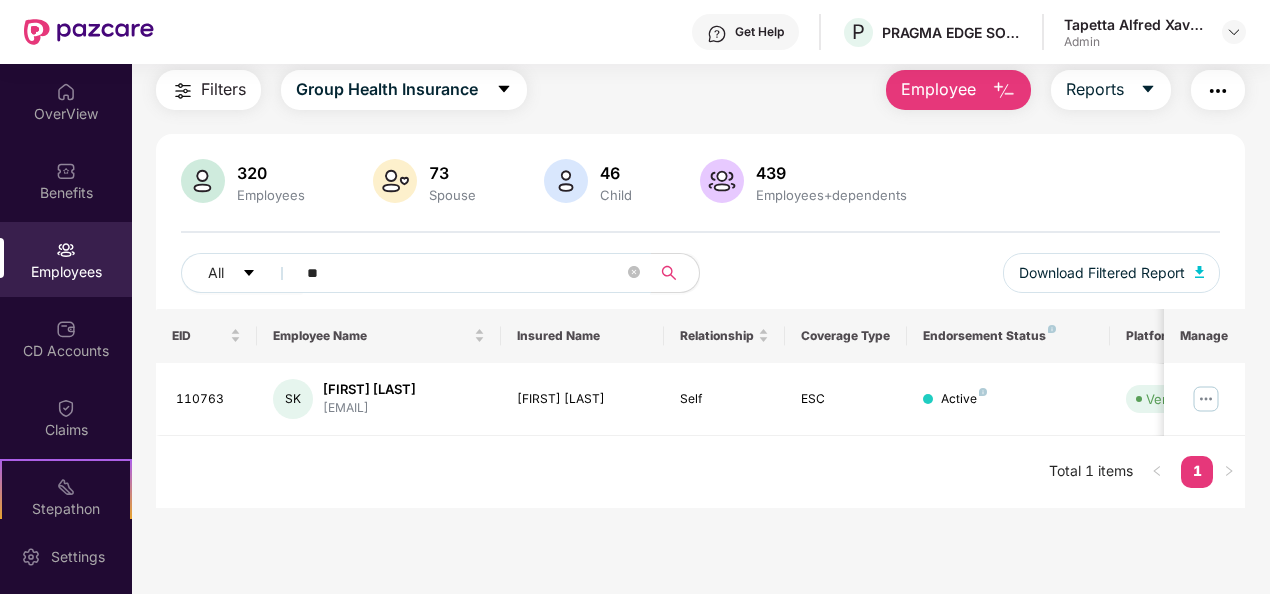 type on "*" 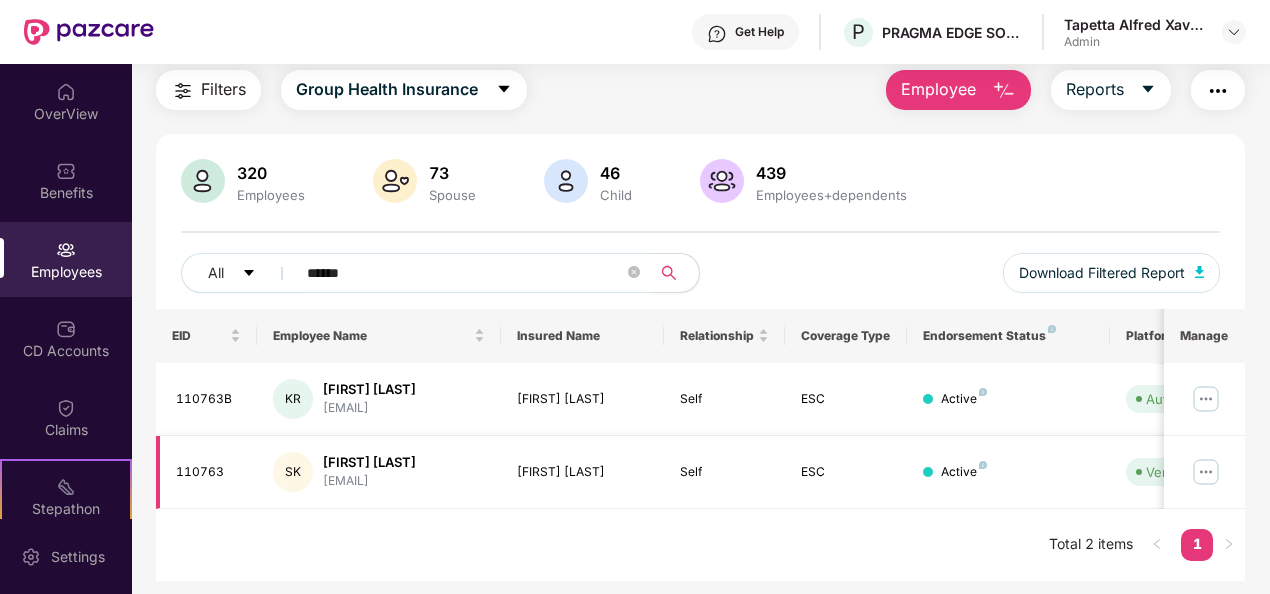 type on "******" 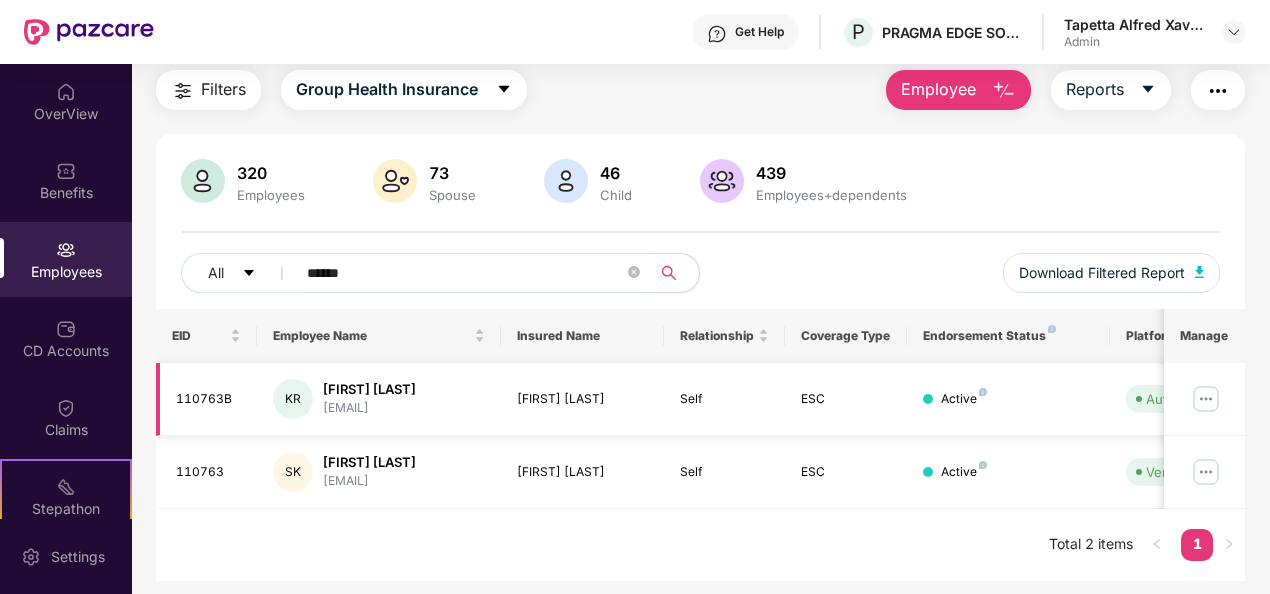 click at bounding box center [1206, 399] 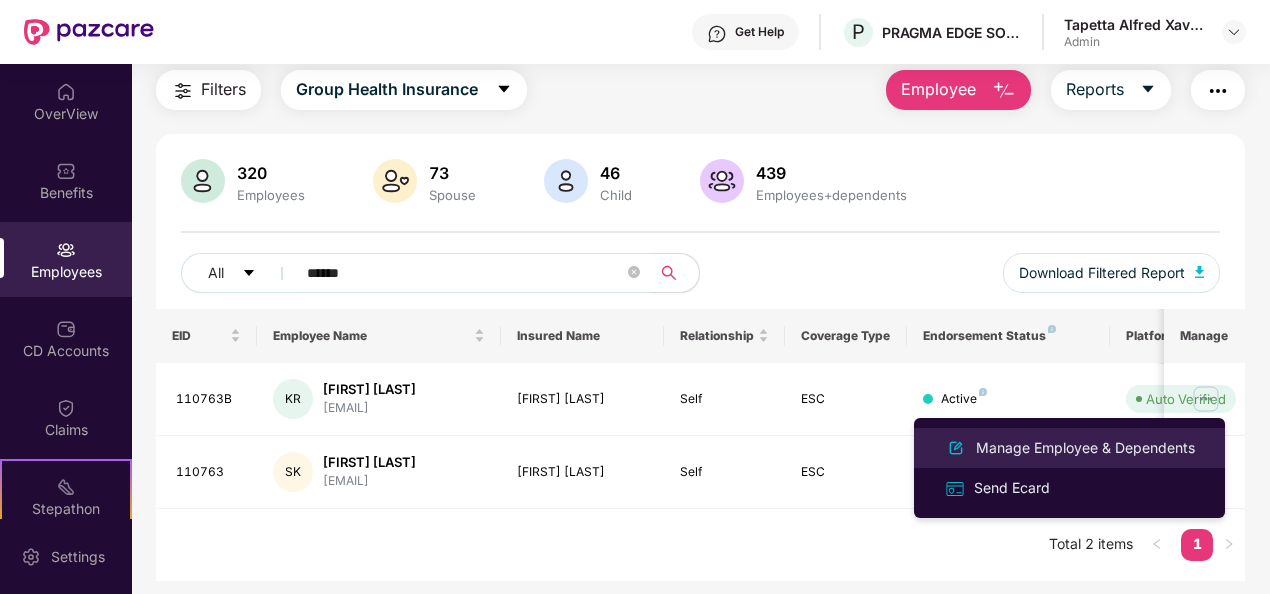 click on "Manage Employee & Dependents" at bounding box center (1085, 448) 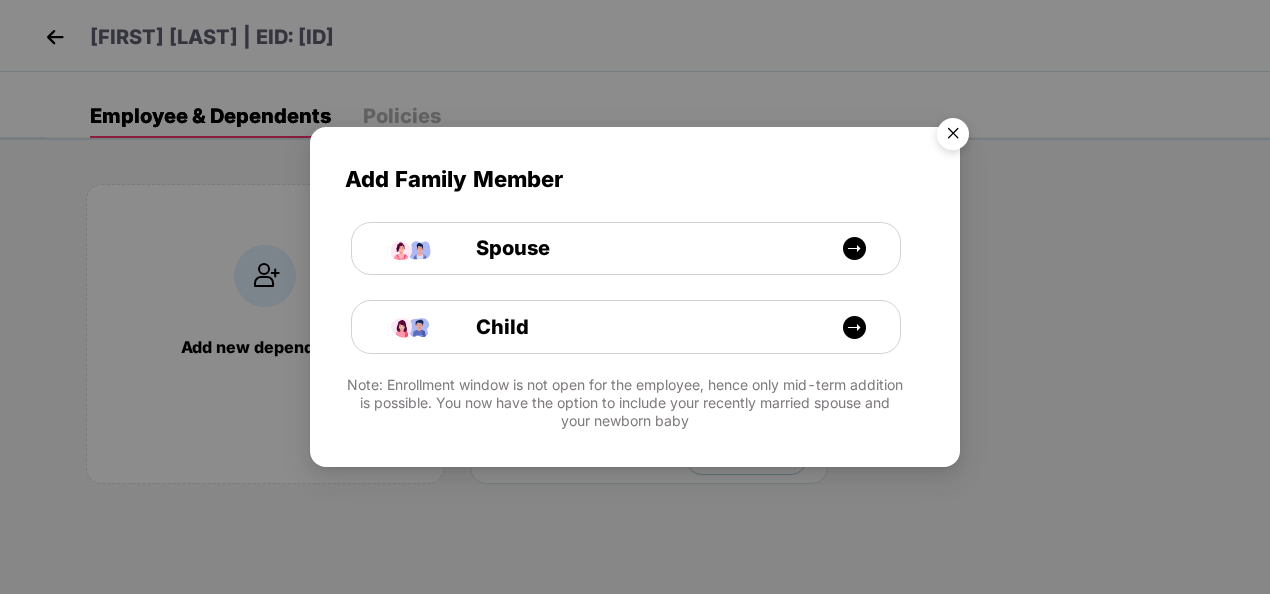 click at bounding box center [953, 137] 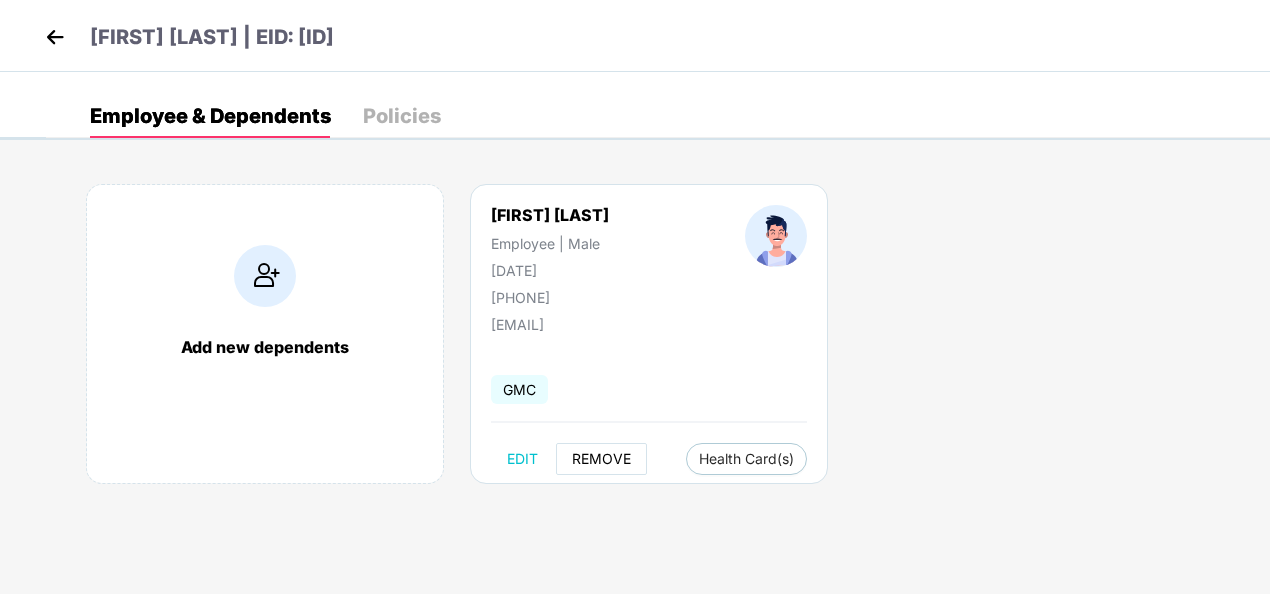click on "REMOVE" at bounding box center (601, 459) 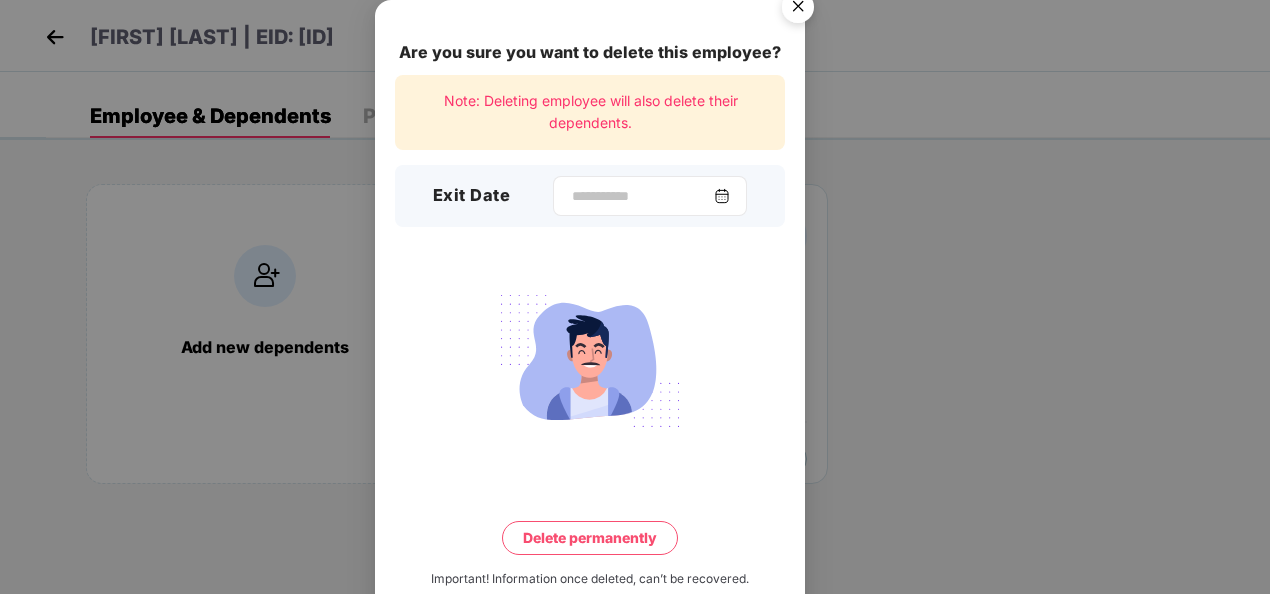 click at bounding box center [650, 196] 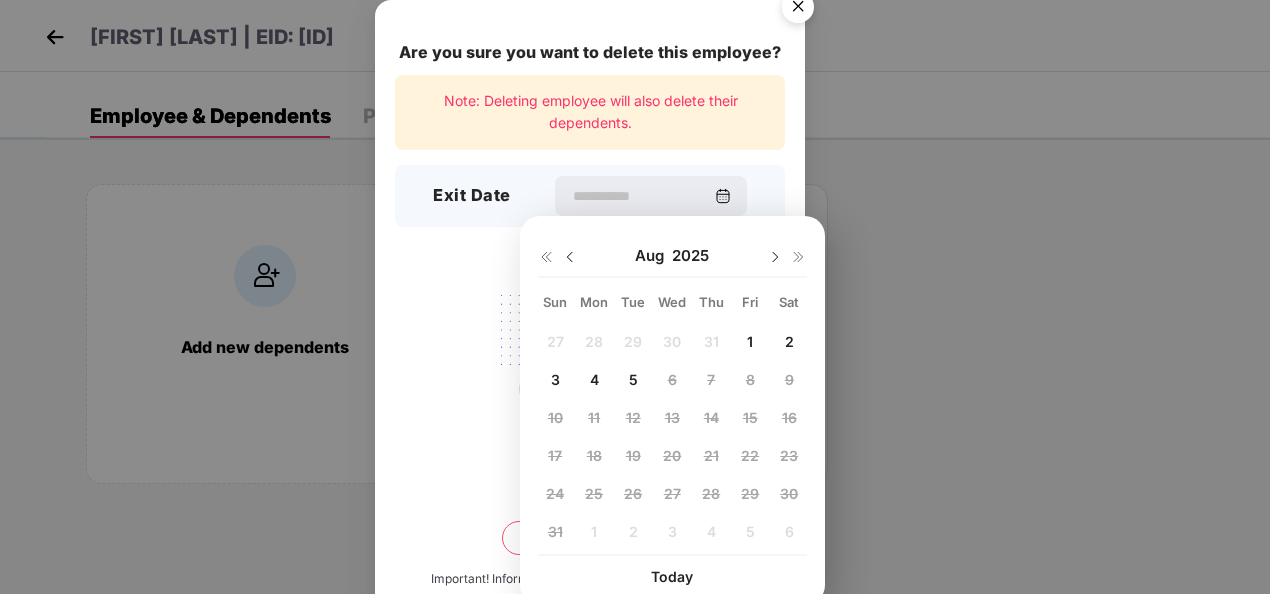click on "Aug 2025" at bounding box center [672, 256] 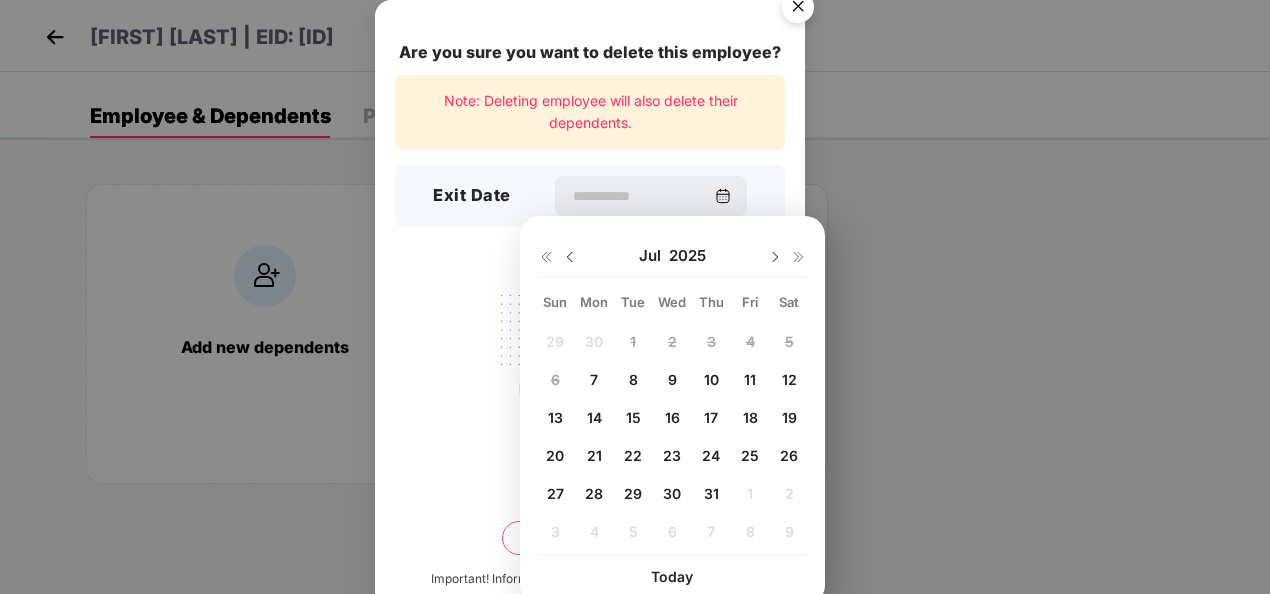 click on "7" at bounding box center [594, 379] 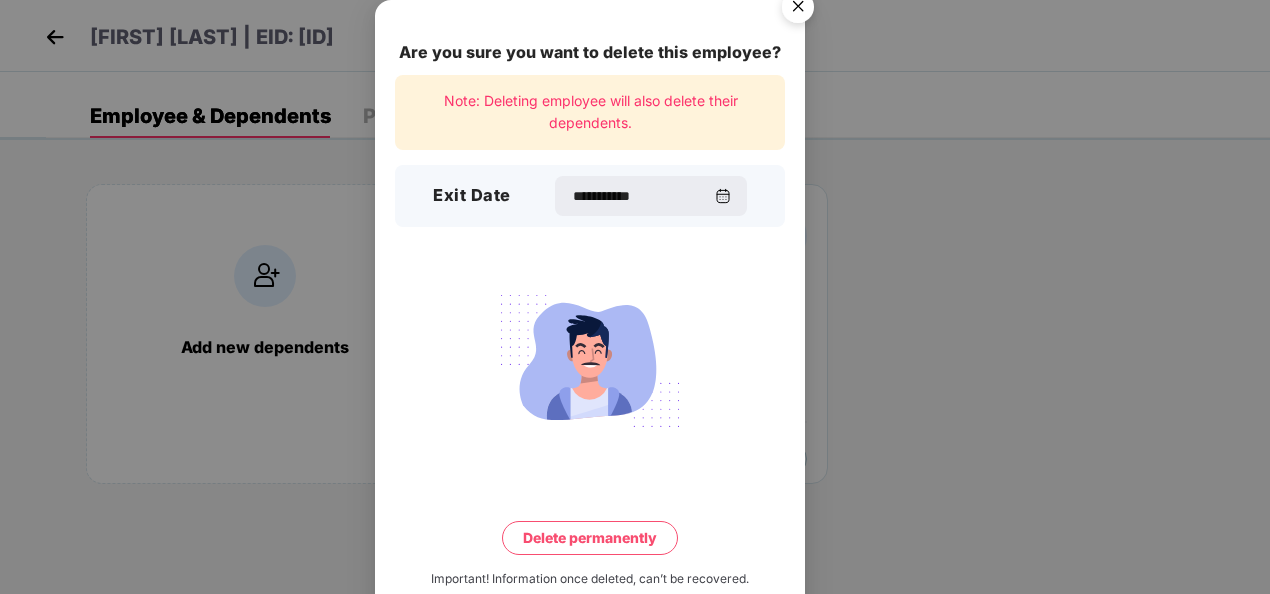 scroll, scrollTop: 44, scrollLeft: 0, axis: vertical 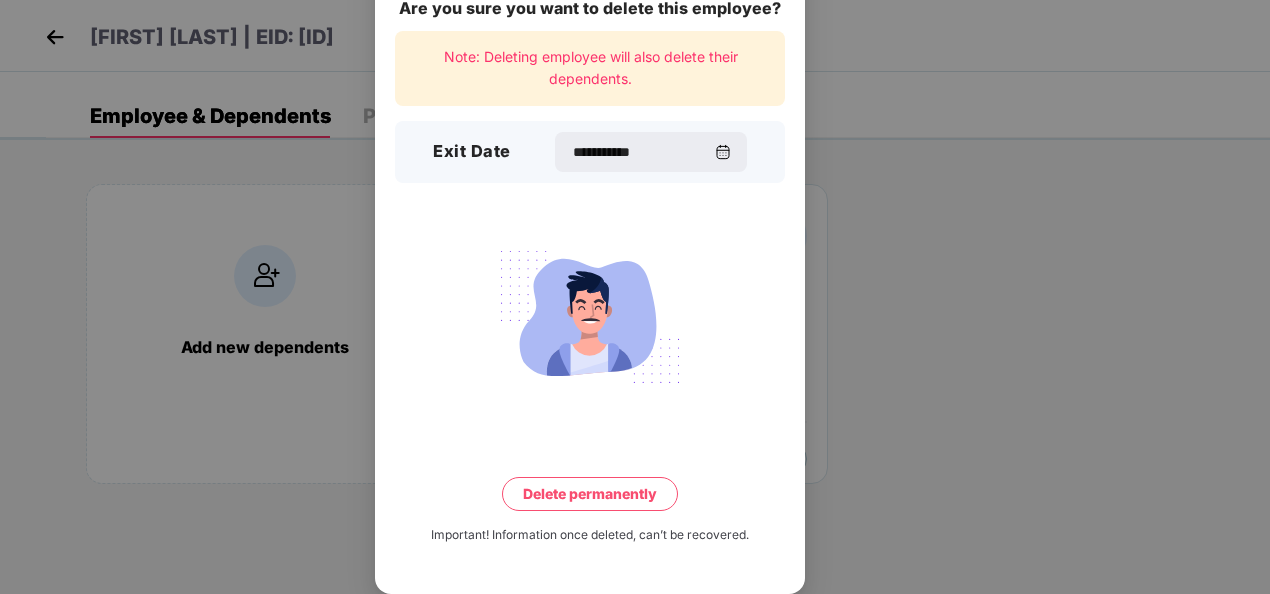 click on "Delete permanently" at bounding box center (590, 494) 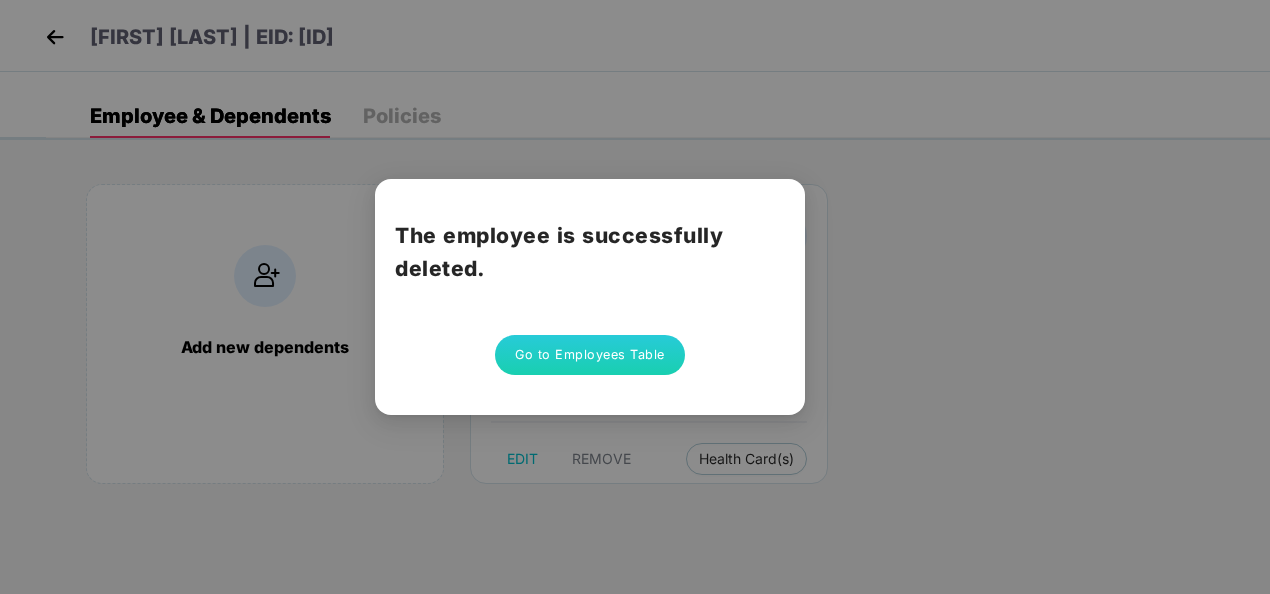 scroll, scrollTop: 0, scrollLeft: 0, axis: both 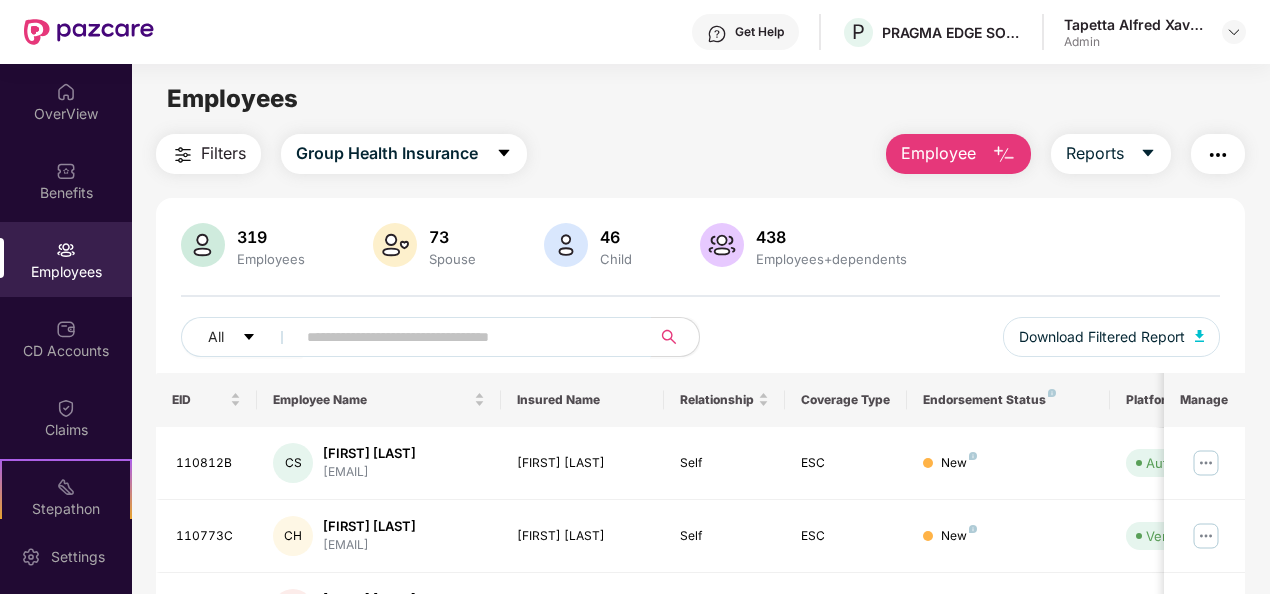 click at bounding box center (465, 337) 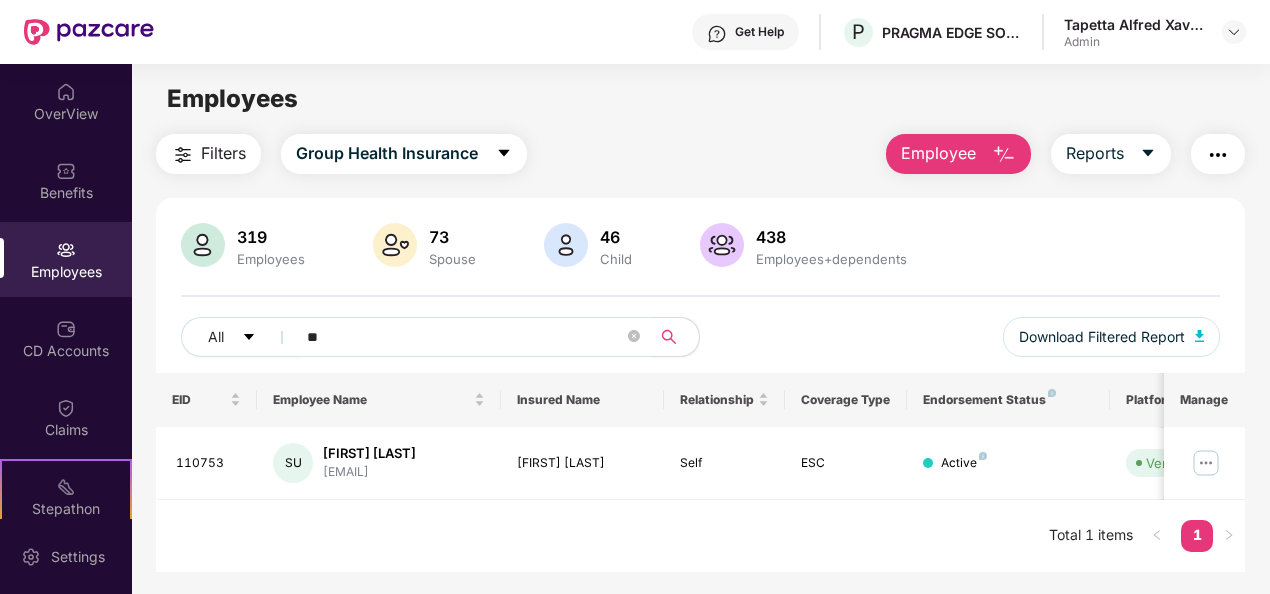 type on "*" 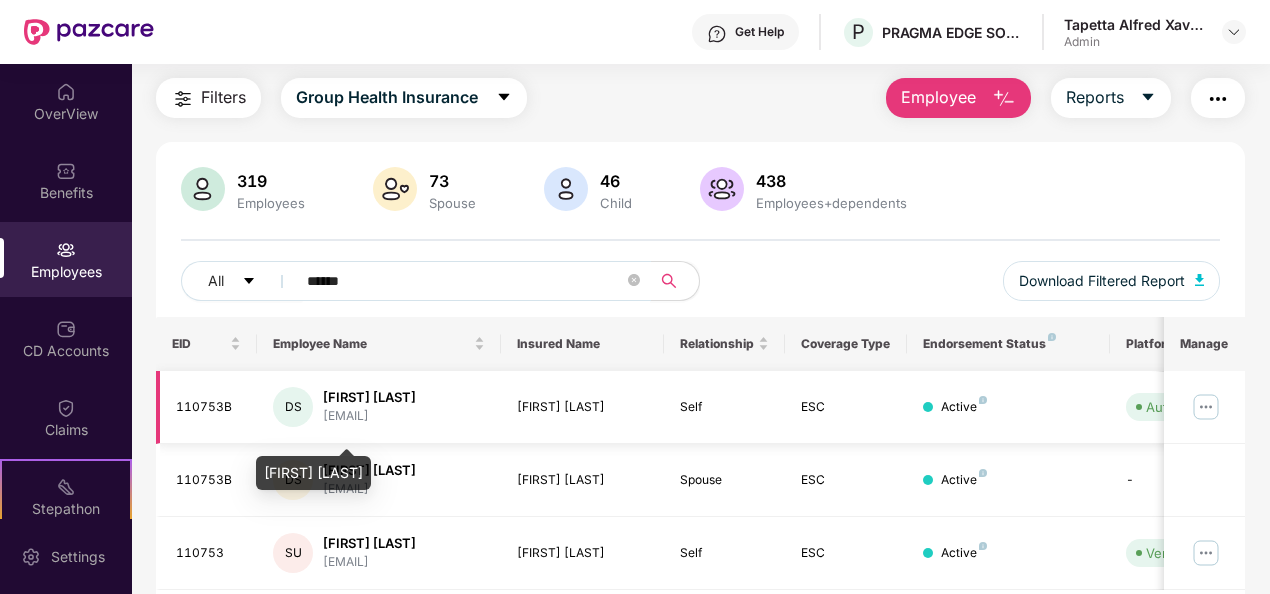 scroll, scrollTop: 100, scrollLeft: 0, axis: vertical 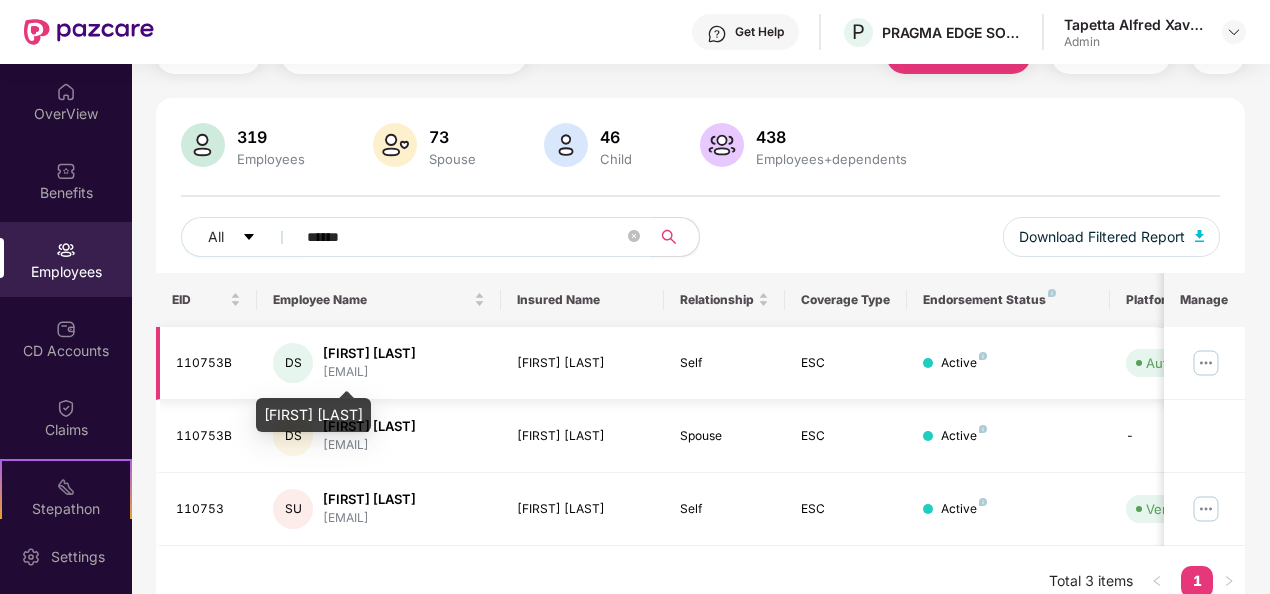 type on "******" 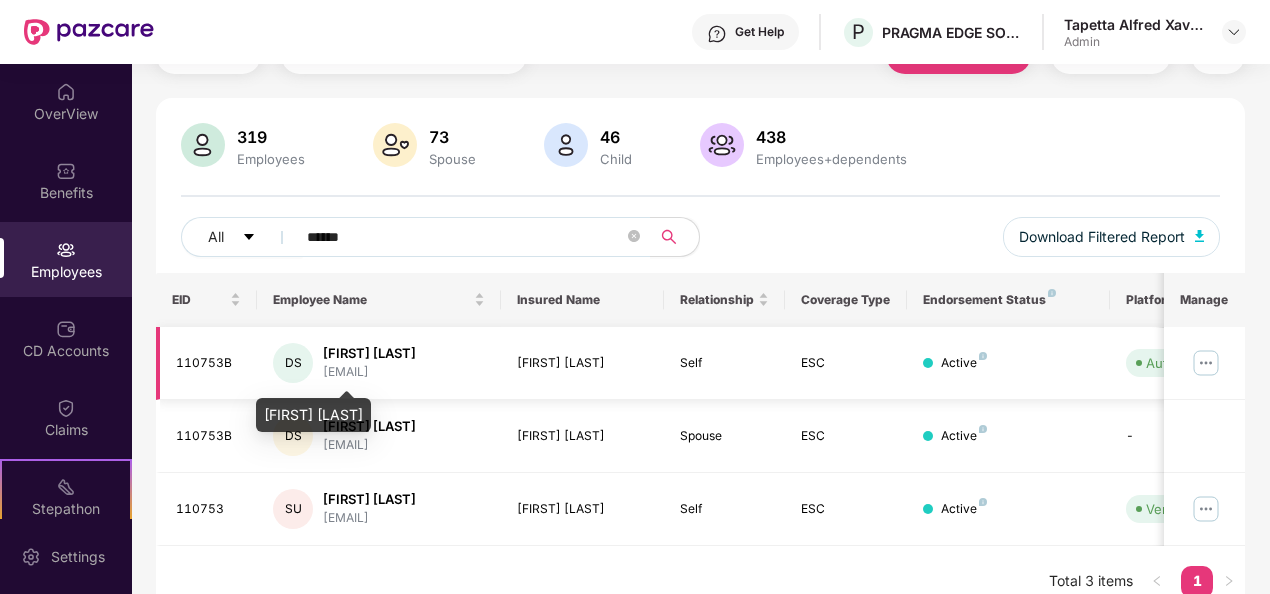 click on "[FIRST] [LAST]" at bounding box center (369, 353) 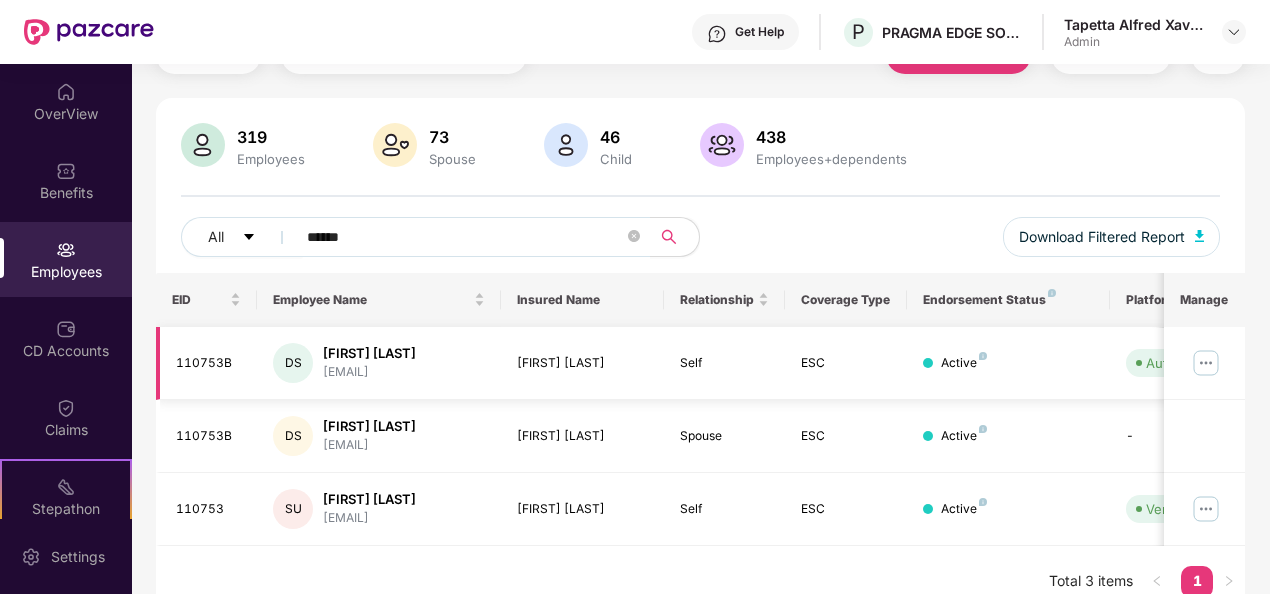 click at bounding box center [1206, 363] 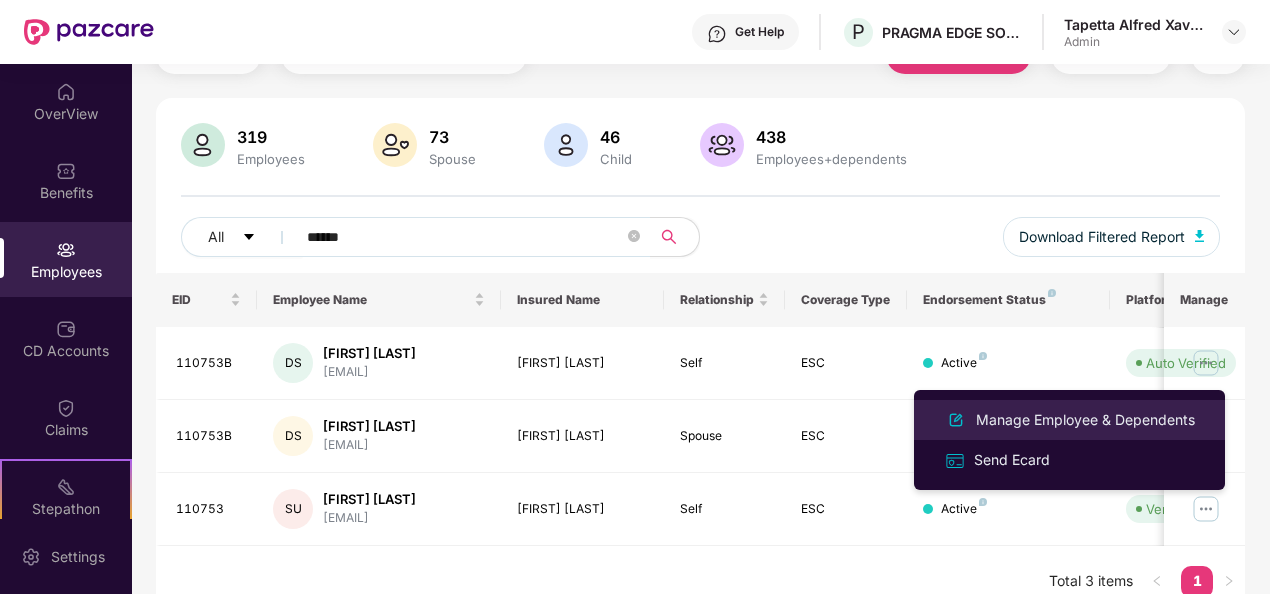 click on "Manage Employee & Dependents" at bounding box center [1085, 420] 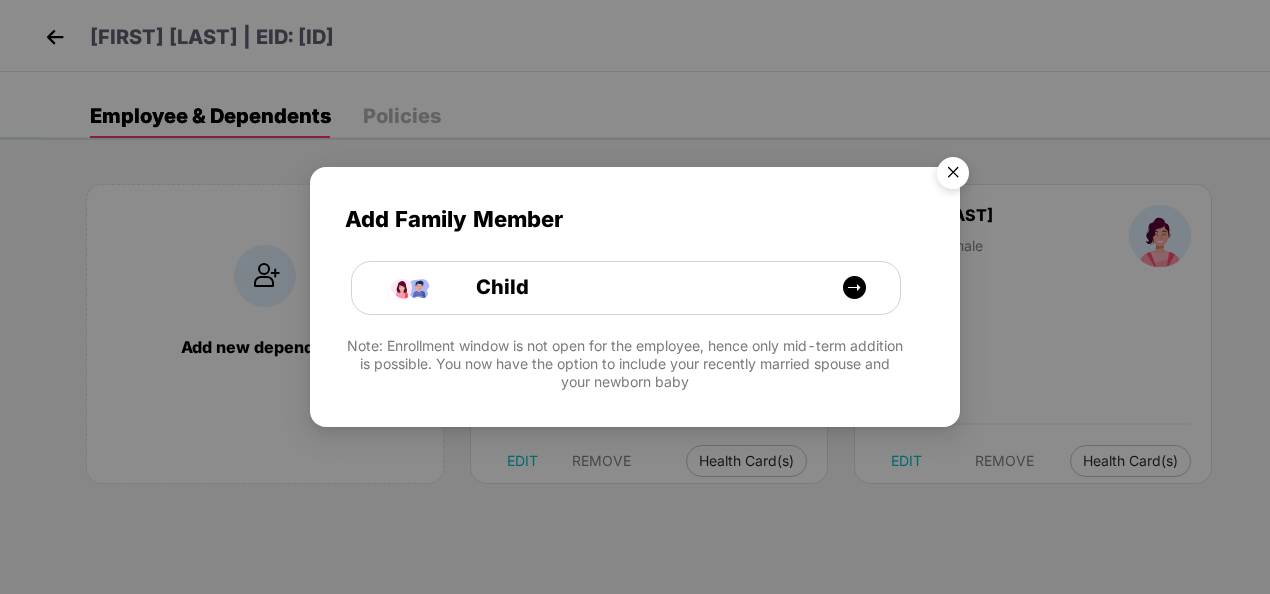 click at bounding box center [953, 176] 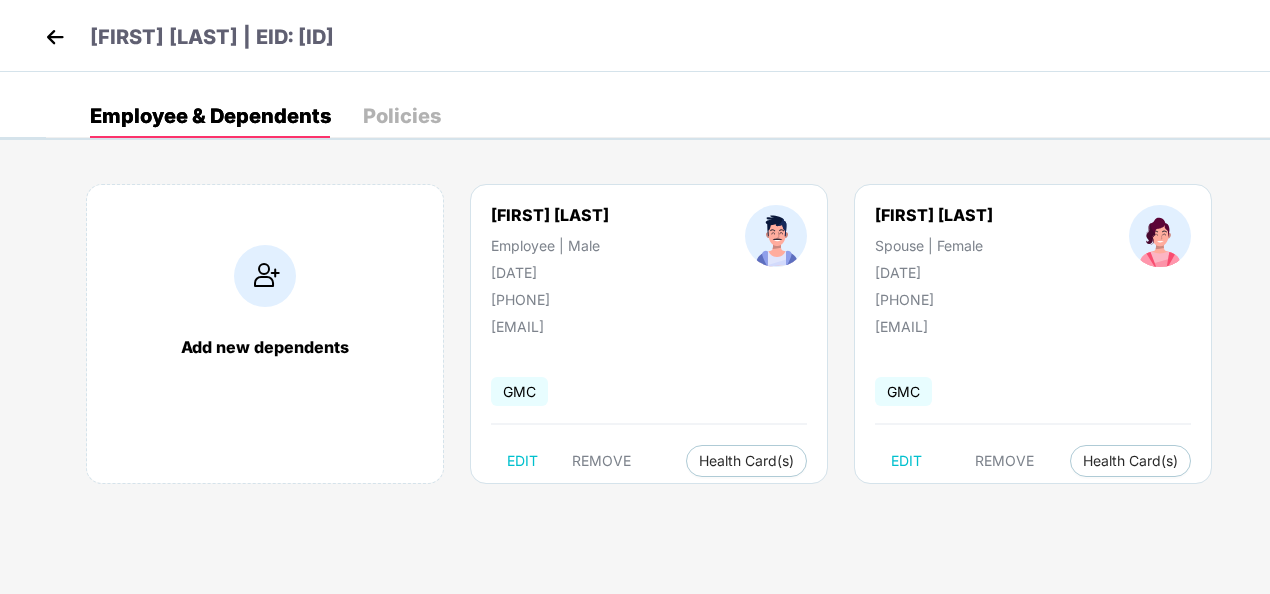 scroll, scrollTop: 160, scrollLeft: 0, axis: vertical 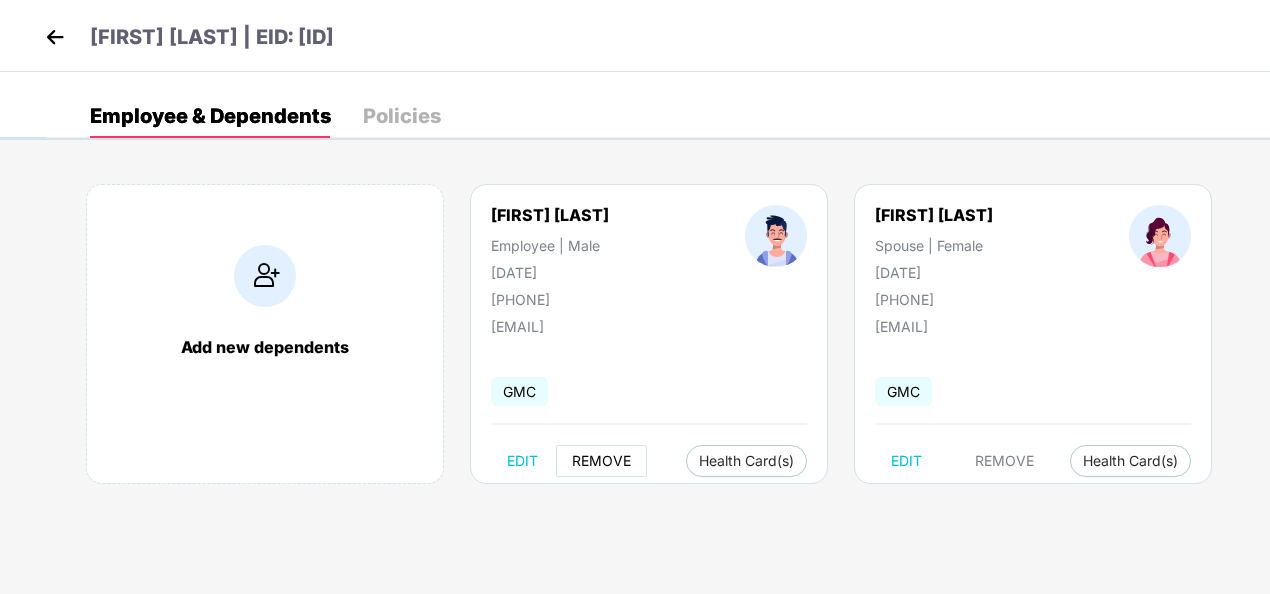 click on "REMOVE" at bounding box center [601, 461] 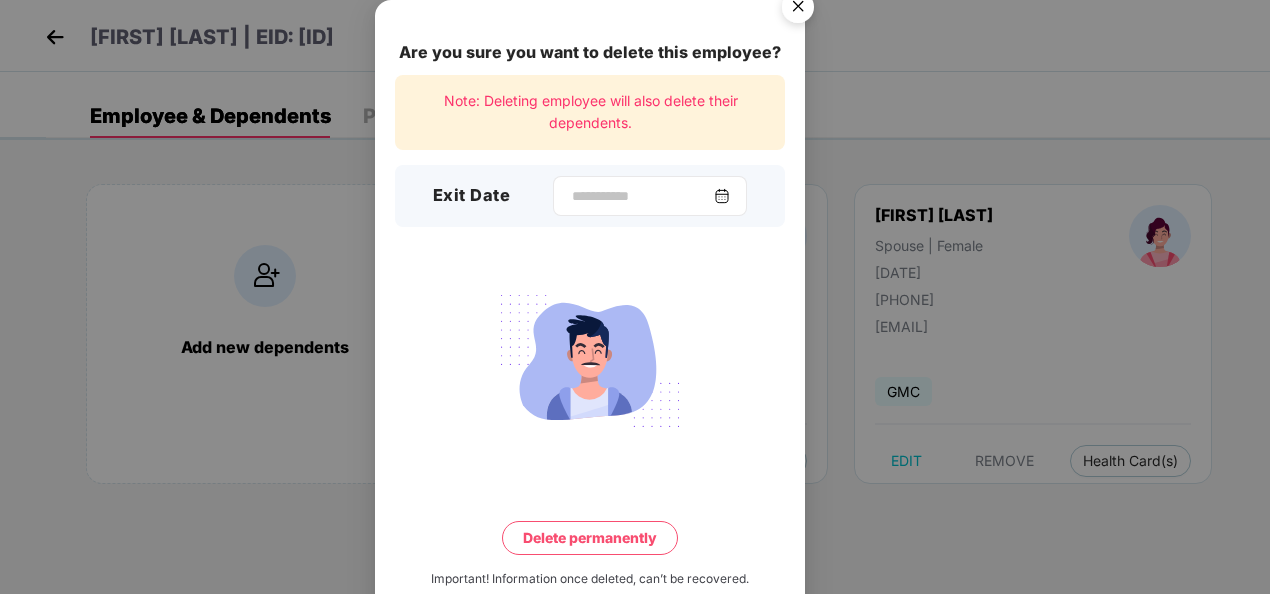 click at bounding box center (722, 196) 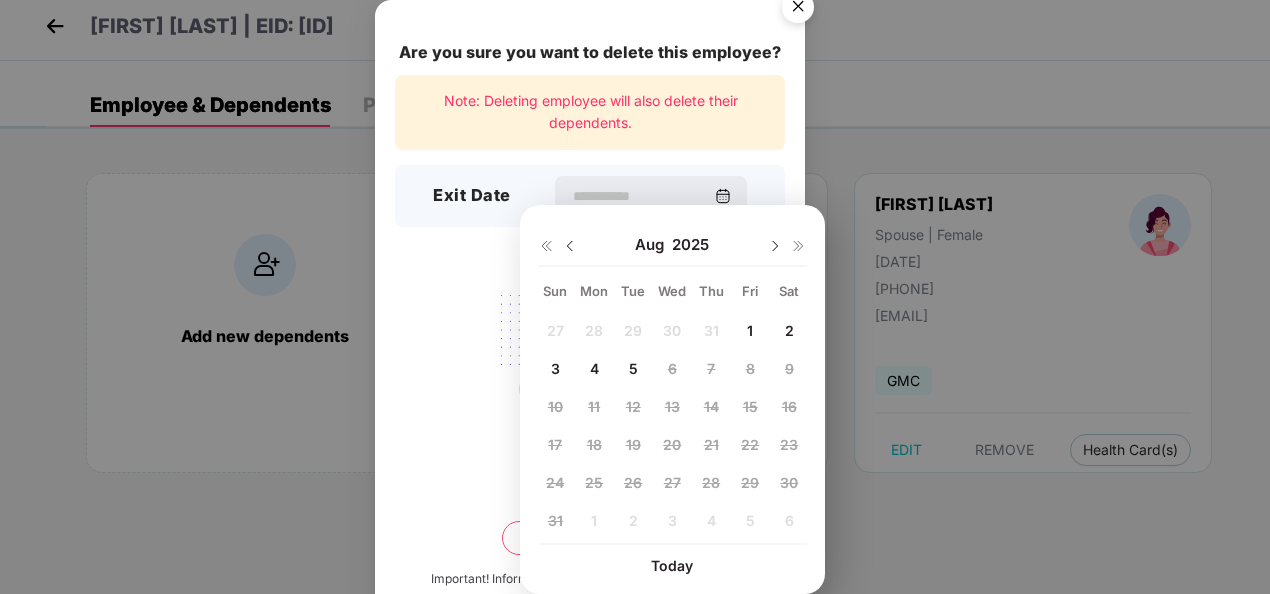 click at bounding box center (570, 246) 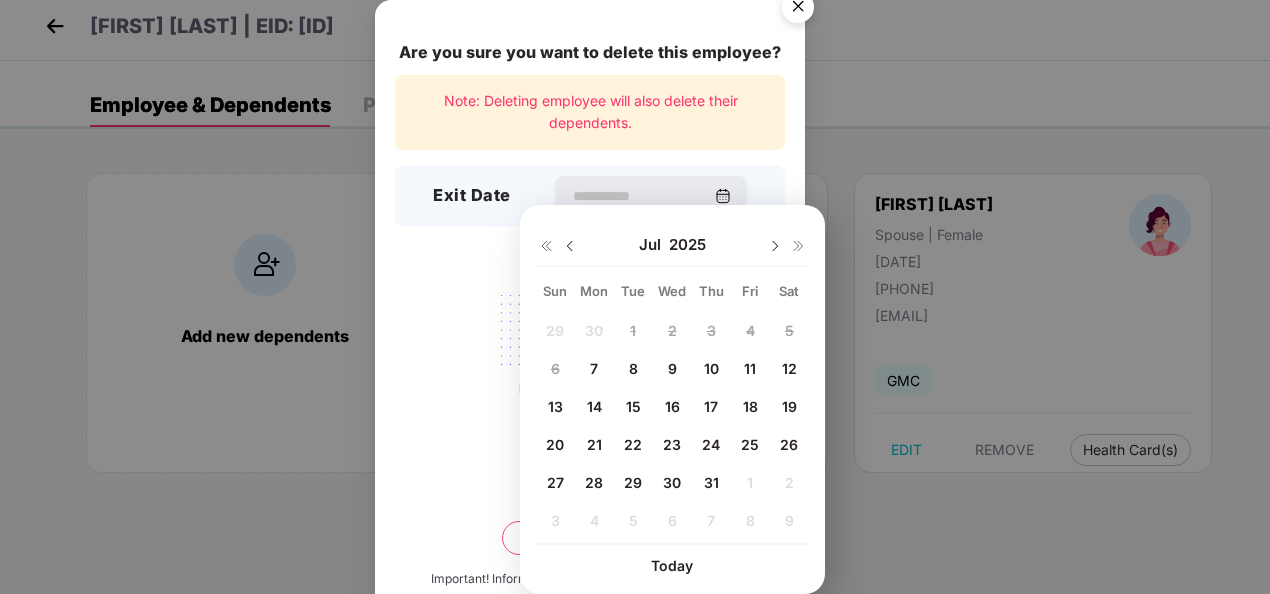 click on "7" at bounding box center [594, 368] 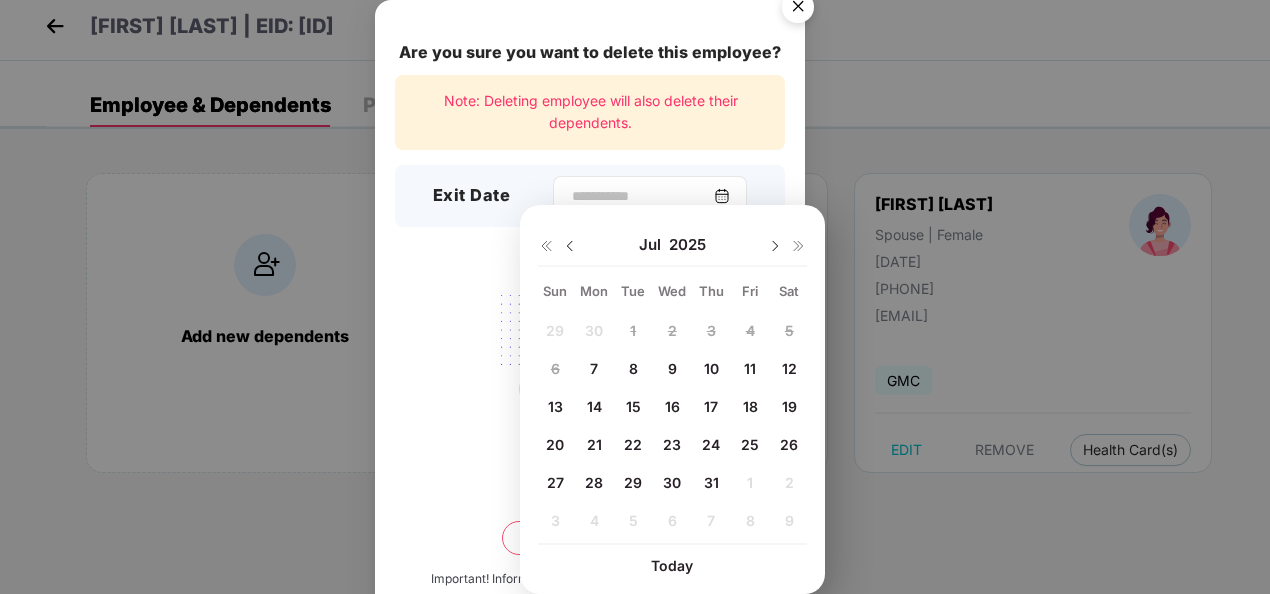 type on "**********" 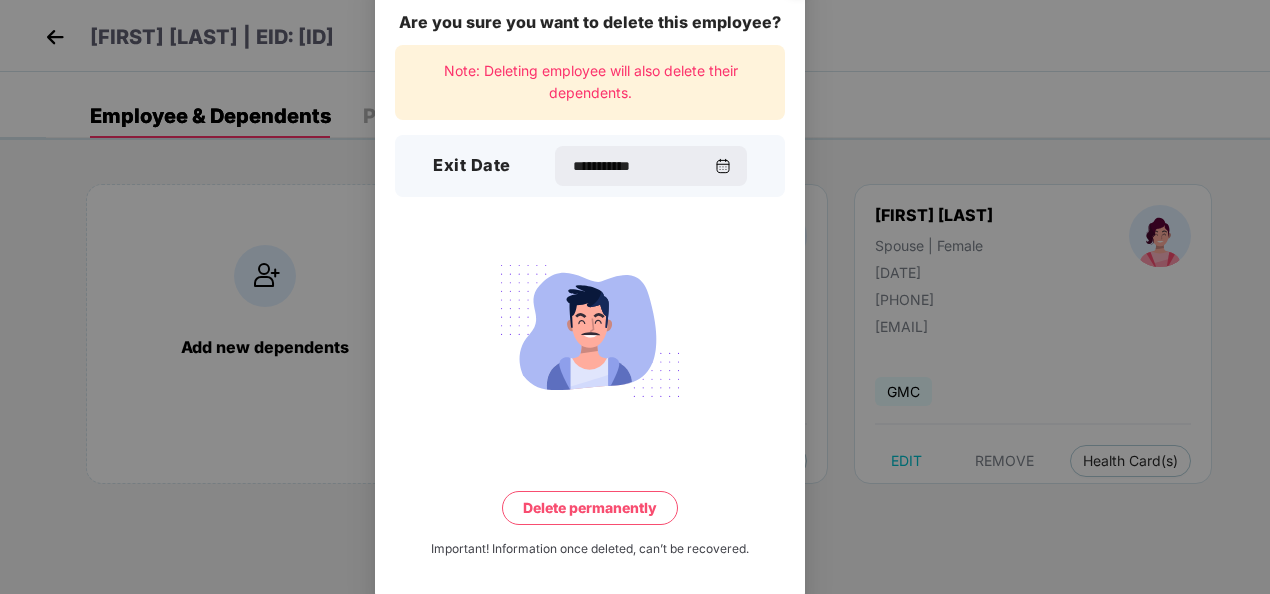 scroll, scrollTop: 44, scrollLeft: 0, axis: vertical 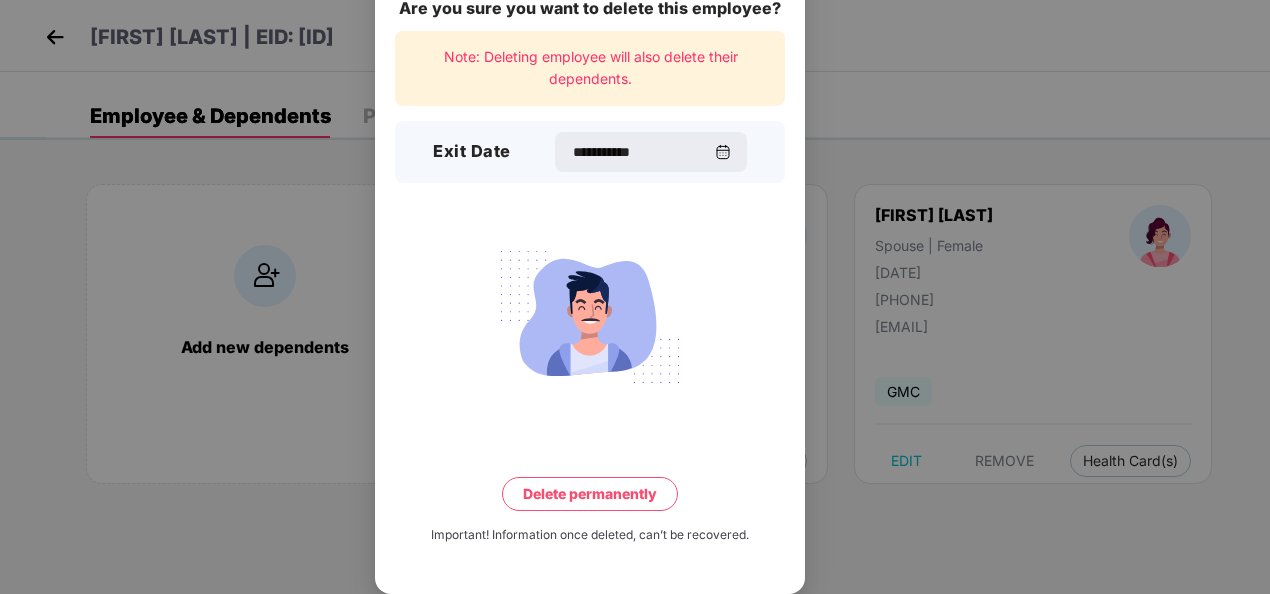 click on "Delete permanently" at bounding box center (590, 494) 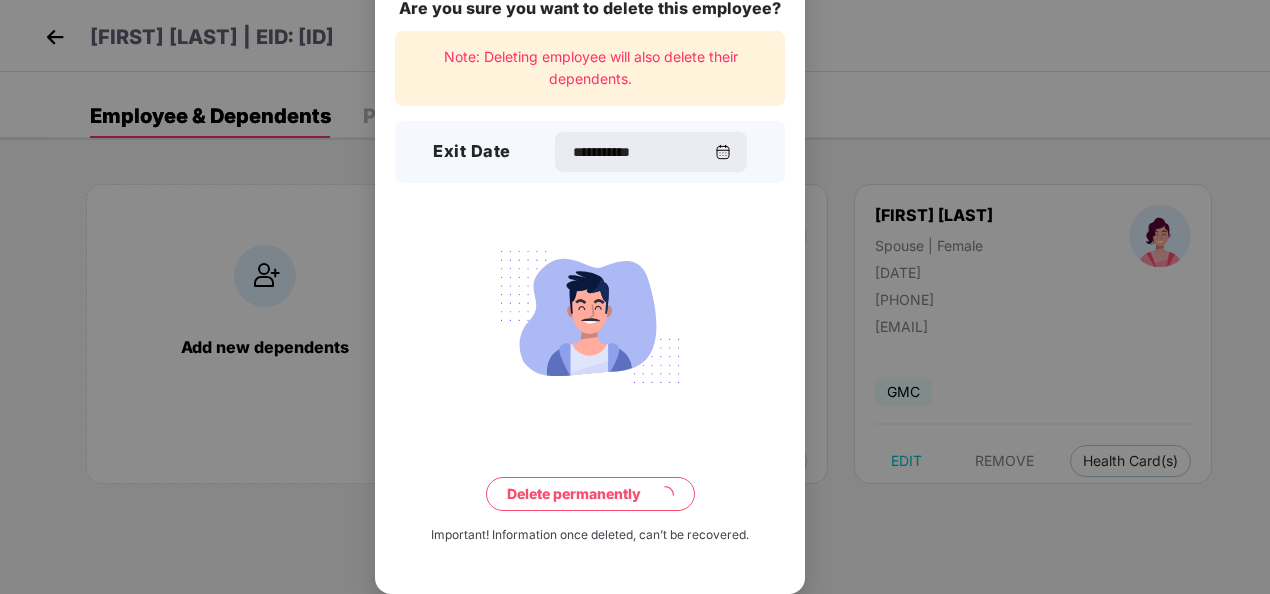 scroll, scrollTop: 0, scrollLeft: 0, axis: both 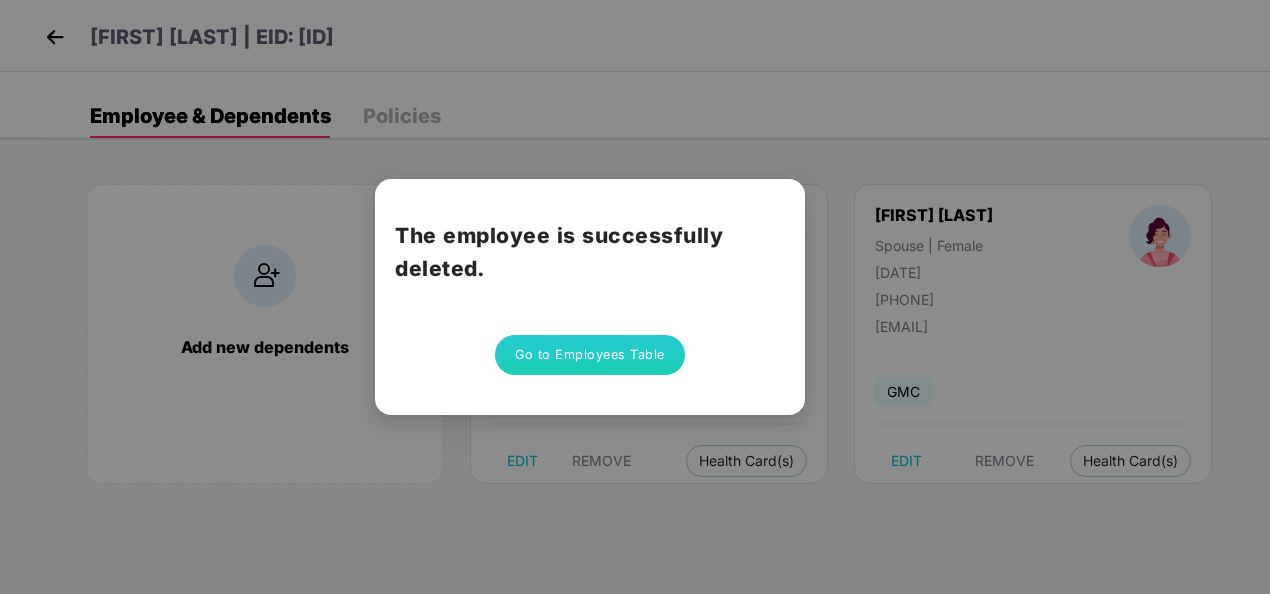 click on "Go to Employees Table" at bounding box center (590, 355) 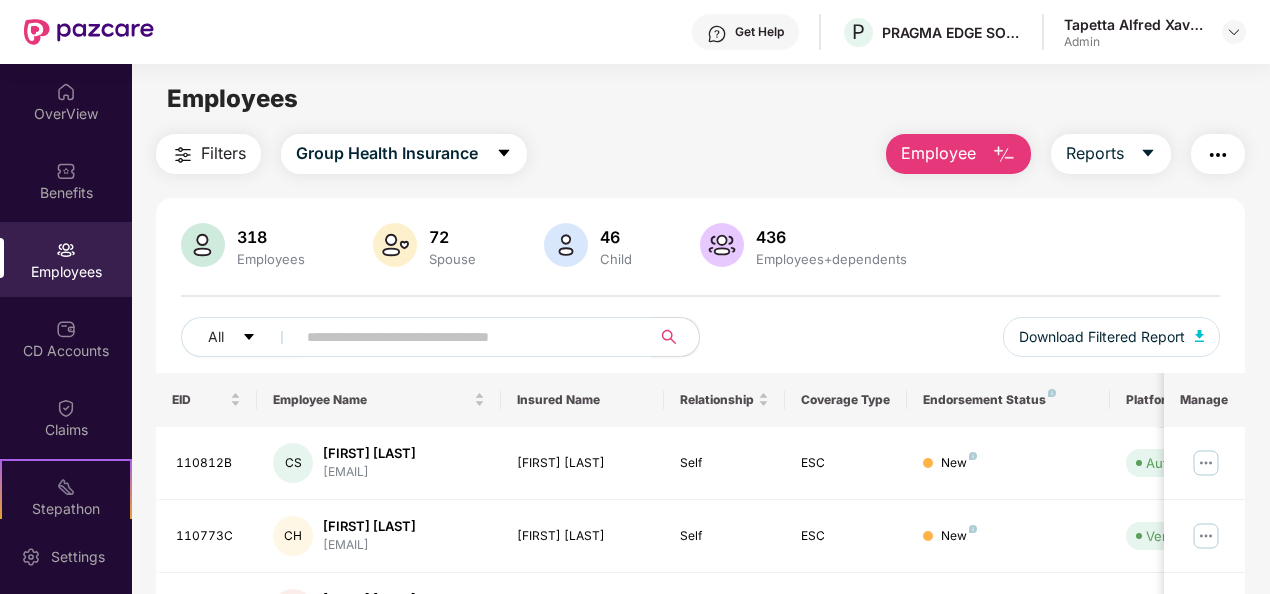 click at bounding box center [465, 337] 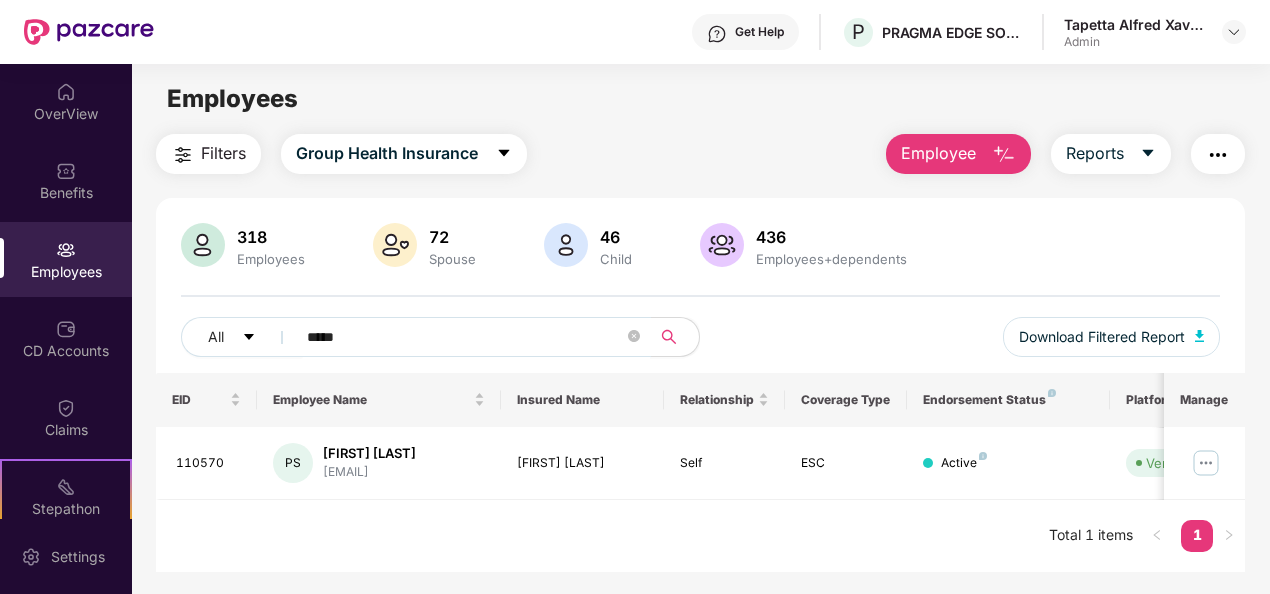 click on "*****" at bounding box center (465, 337) 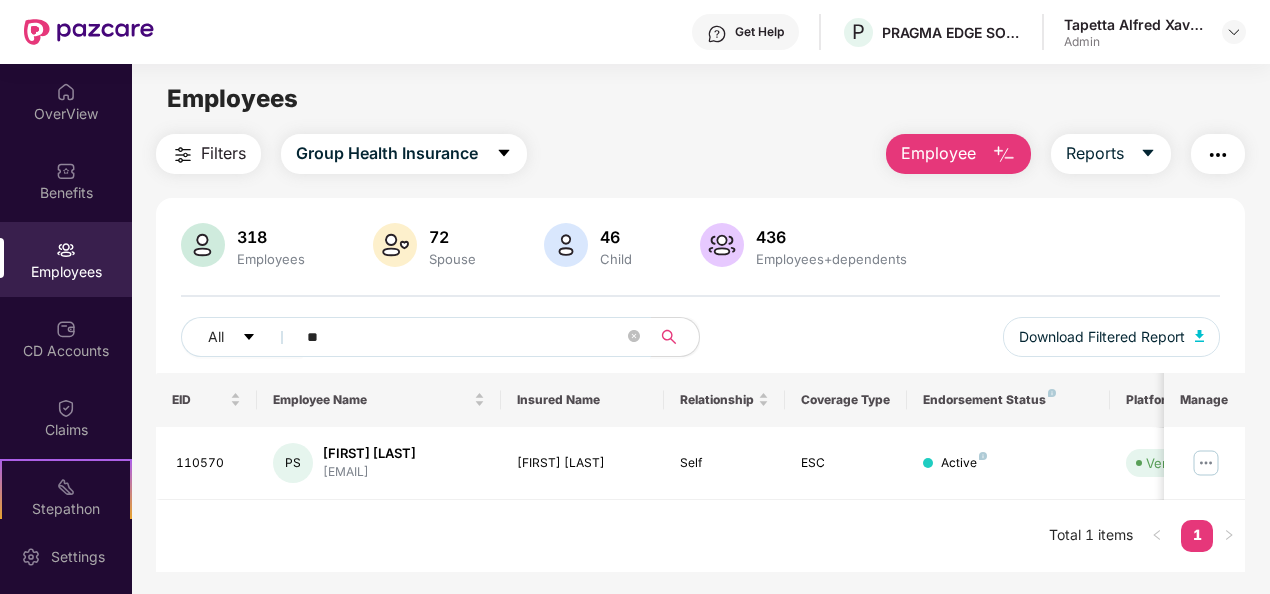 type on "*" 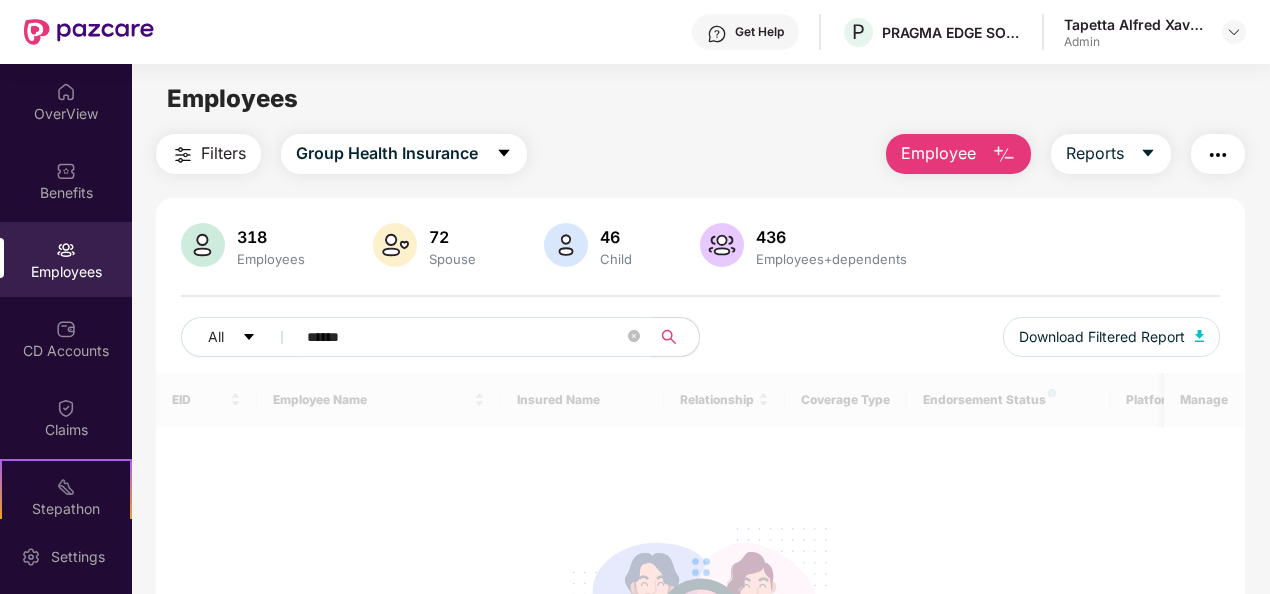 type on "******" 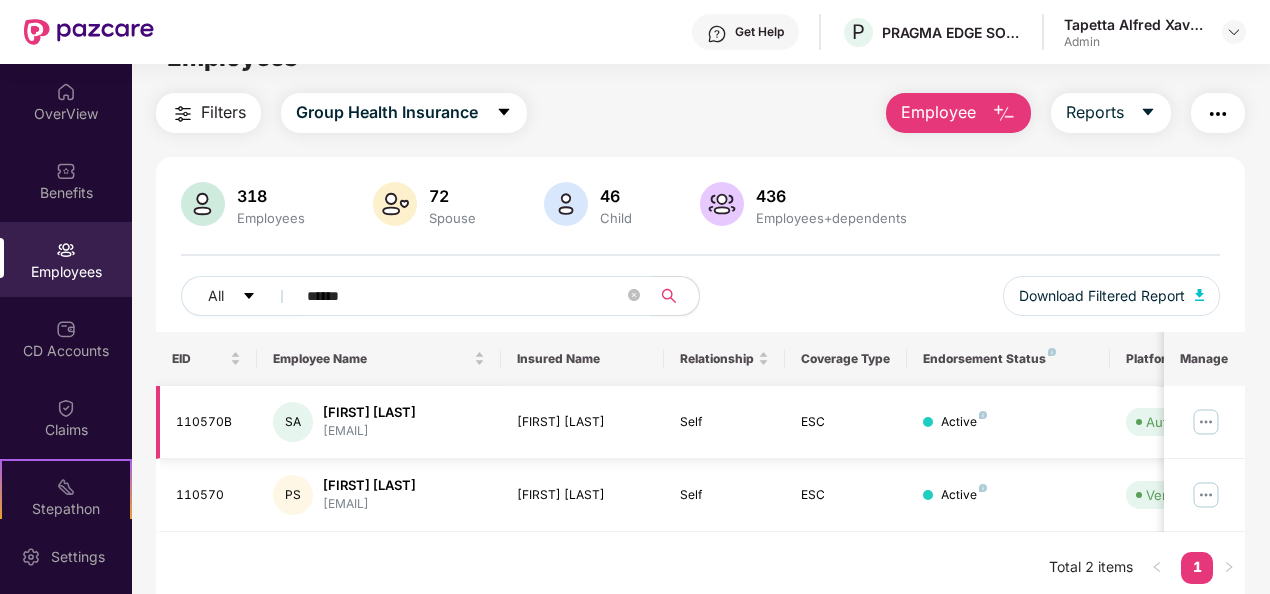 scroll, scrollTop: 64, scrollLeft: 0, axis: vertical 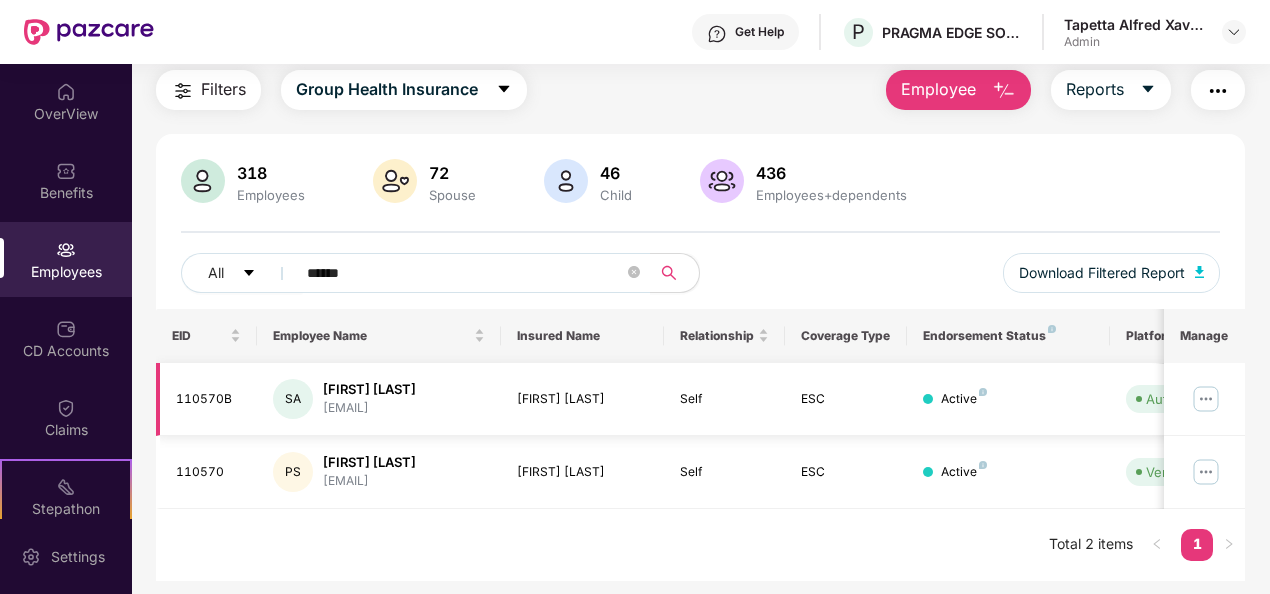 click at bounding box center [1206, 399] 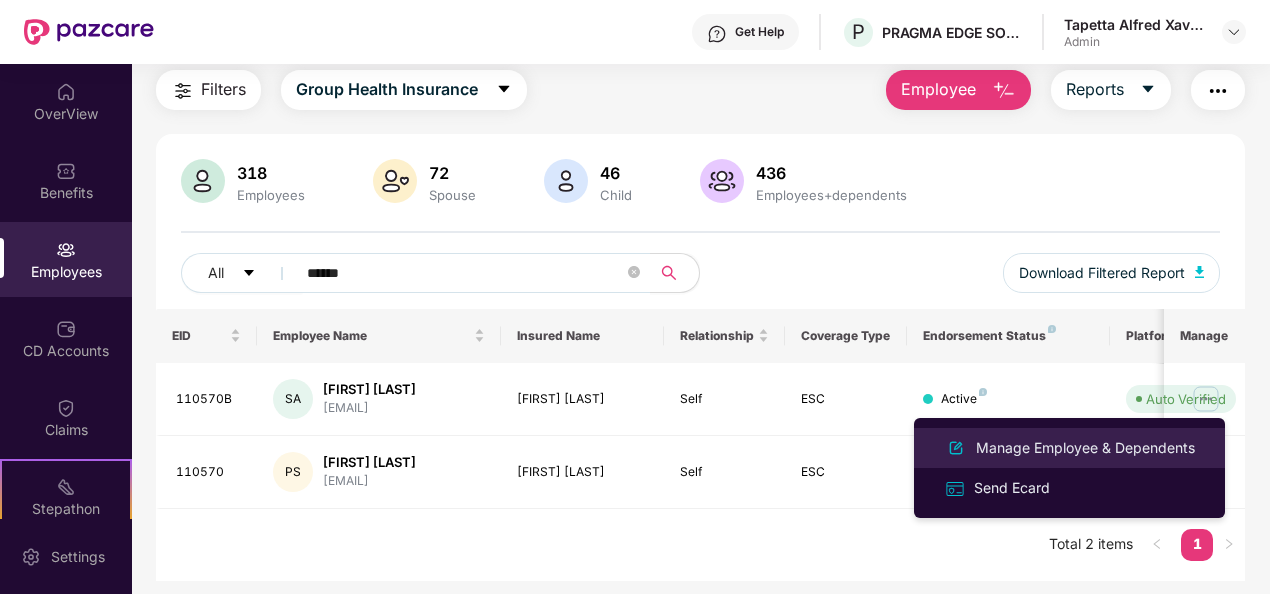 click on "Manage Employee & Dependents" at bounding box center (1085, 448) 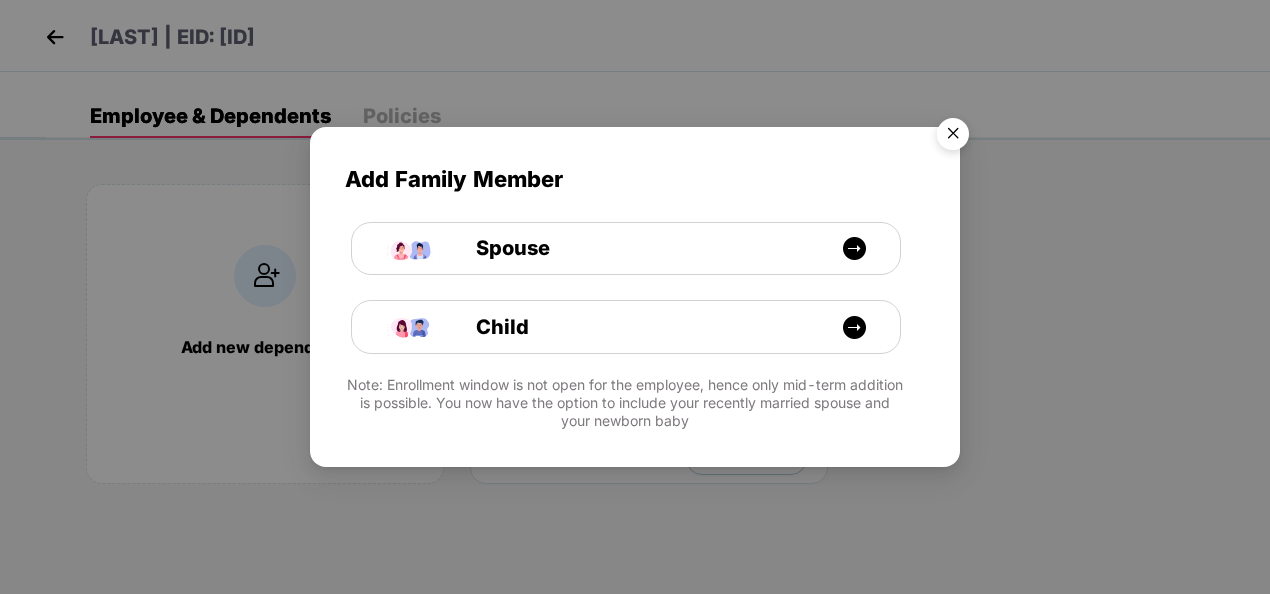 click at bounding box center [953, 137] 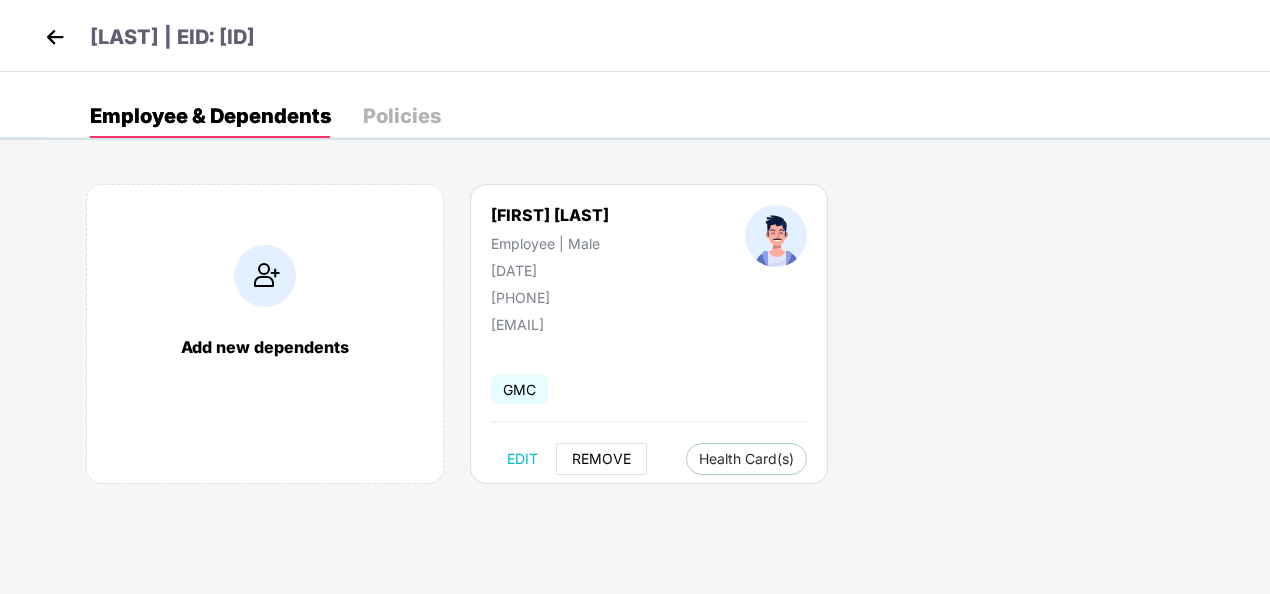 click on "REMOVE" at bounding box center (601, 459) 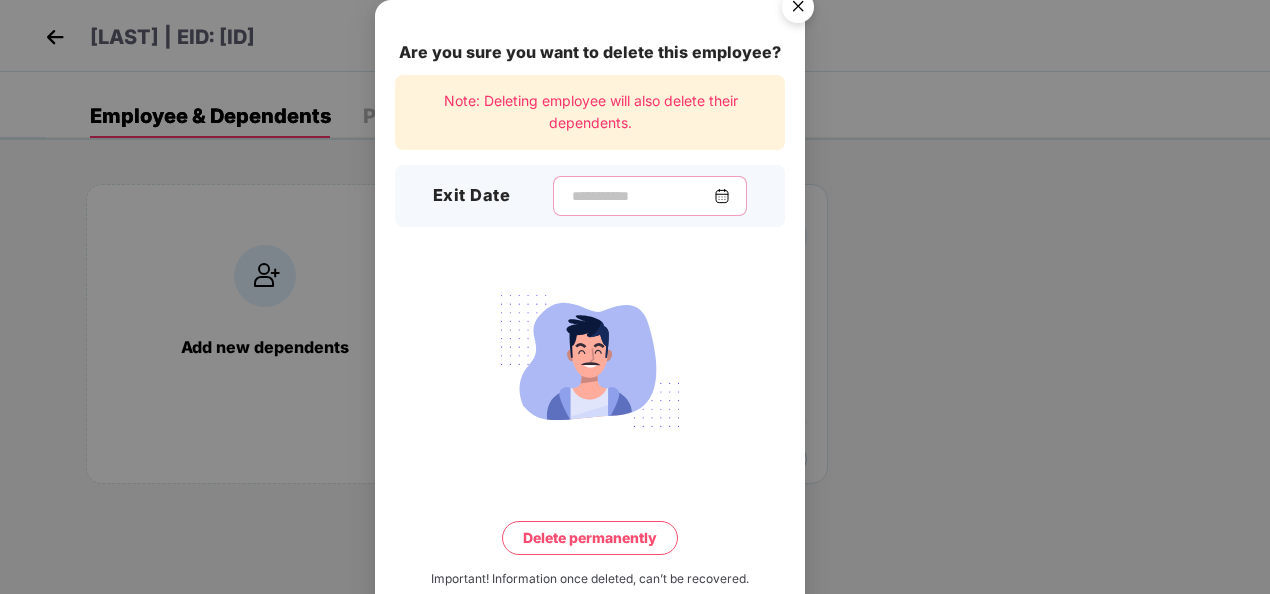click at bounding box center [642, 196] 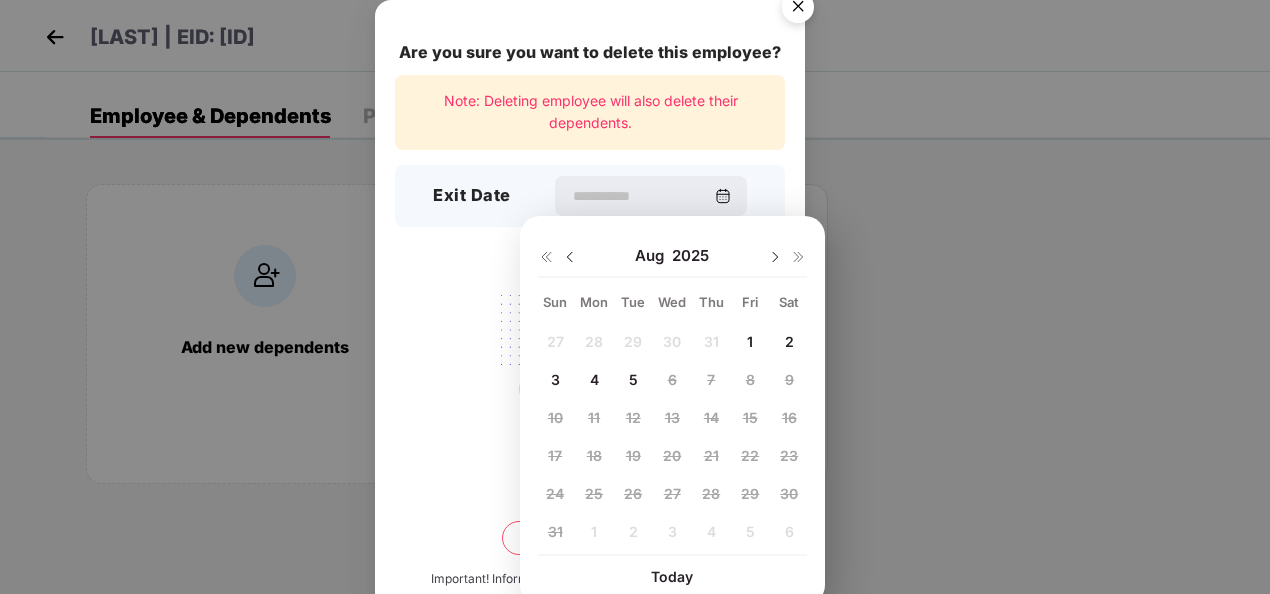 click at bounding box center [570, 257] 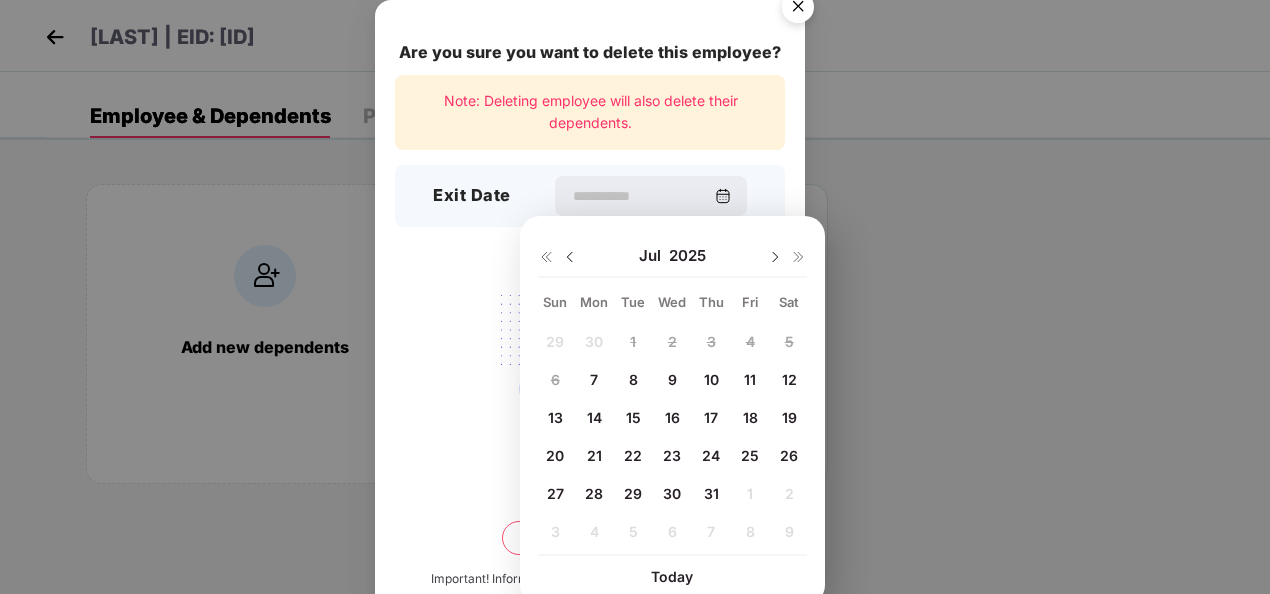 click on "7" at bounding box center (594, 379) 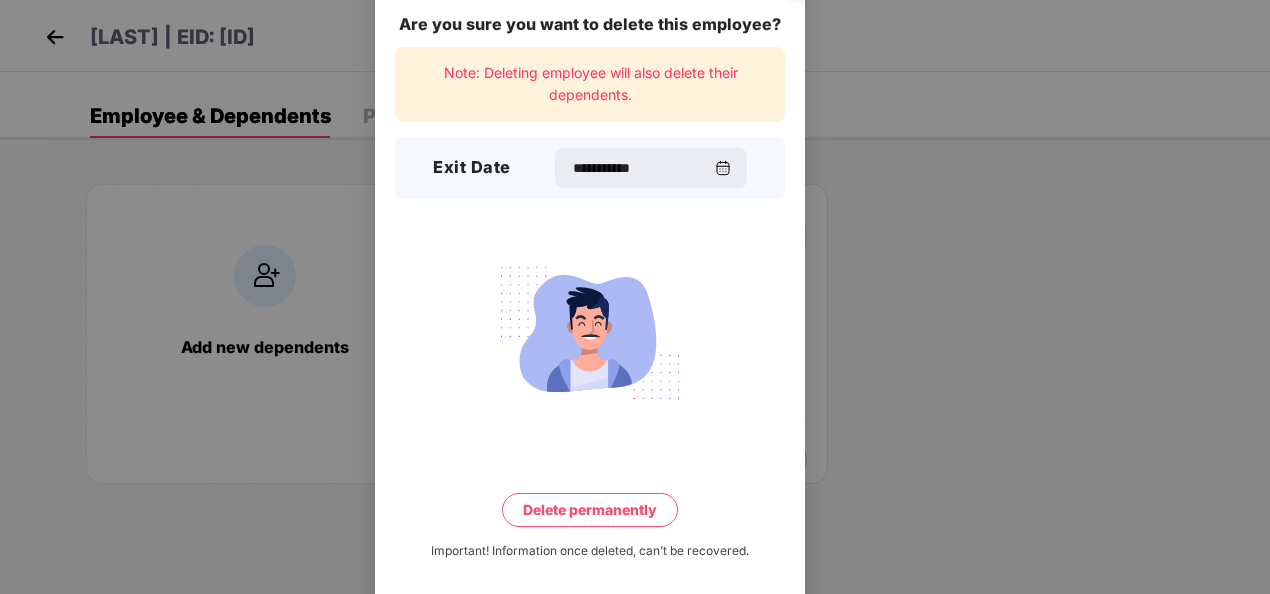 scroll, scrollTop: 44, scrollLeft: 0, axis: vertical 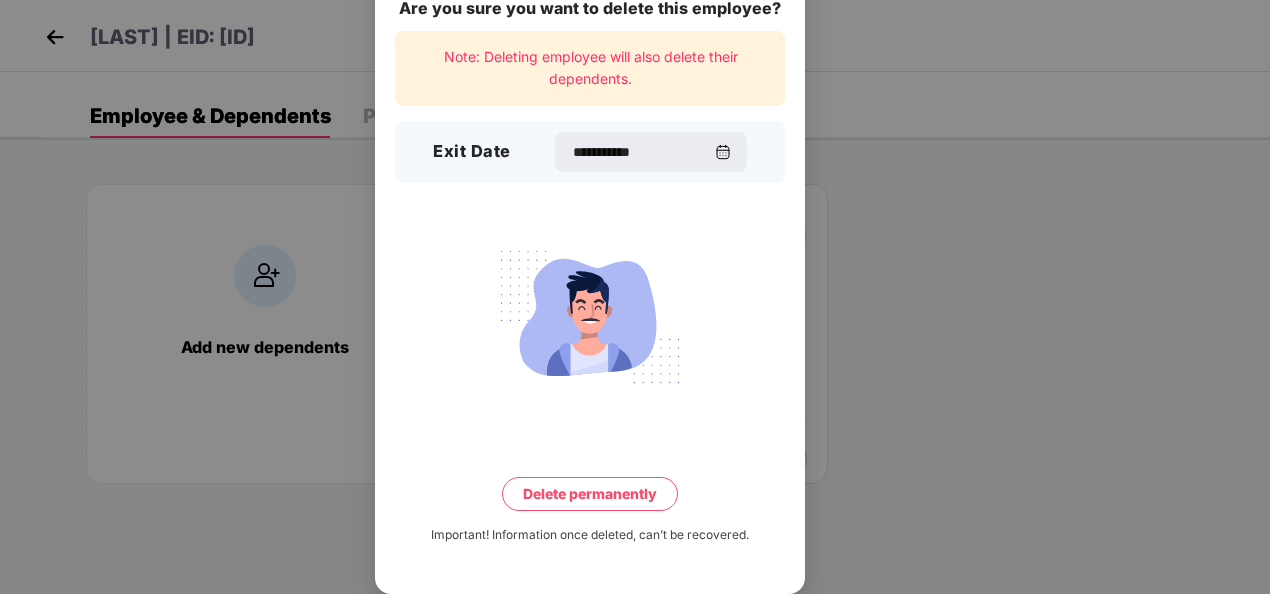 click on "Delete permanently" at bounding box center (590, 494) 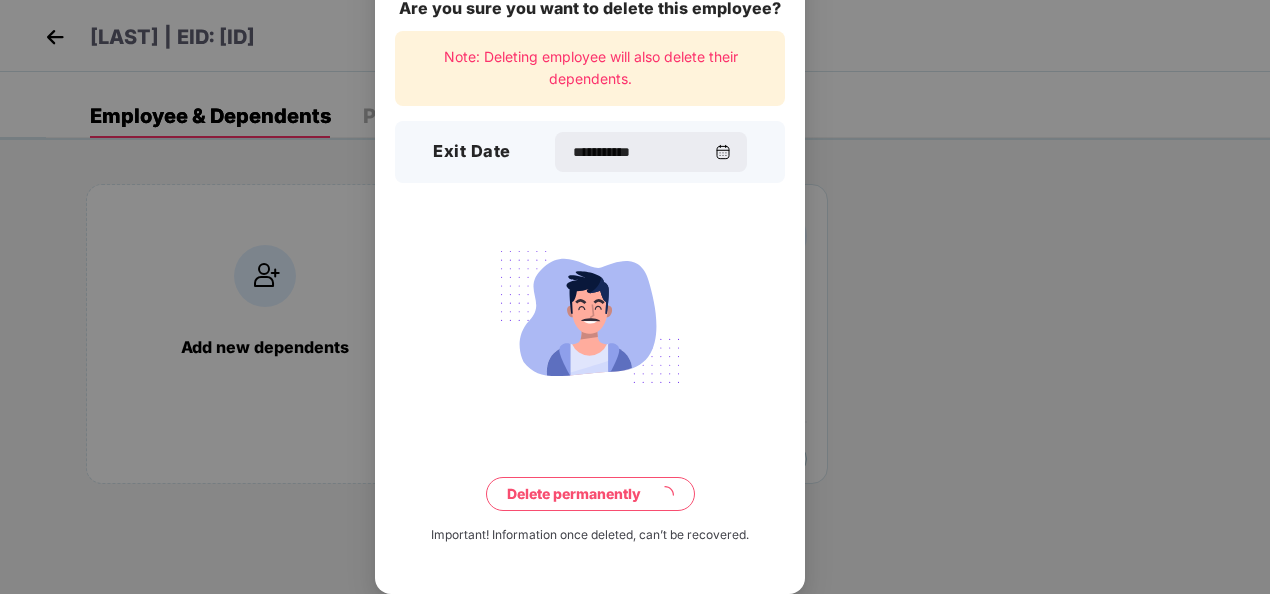 scroll, scrollTop: 0, scrollLeft: 0, axis: both 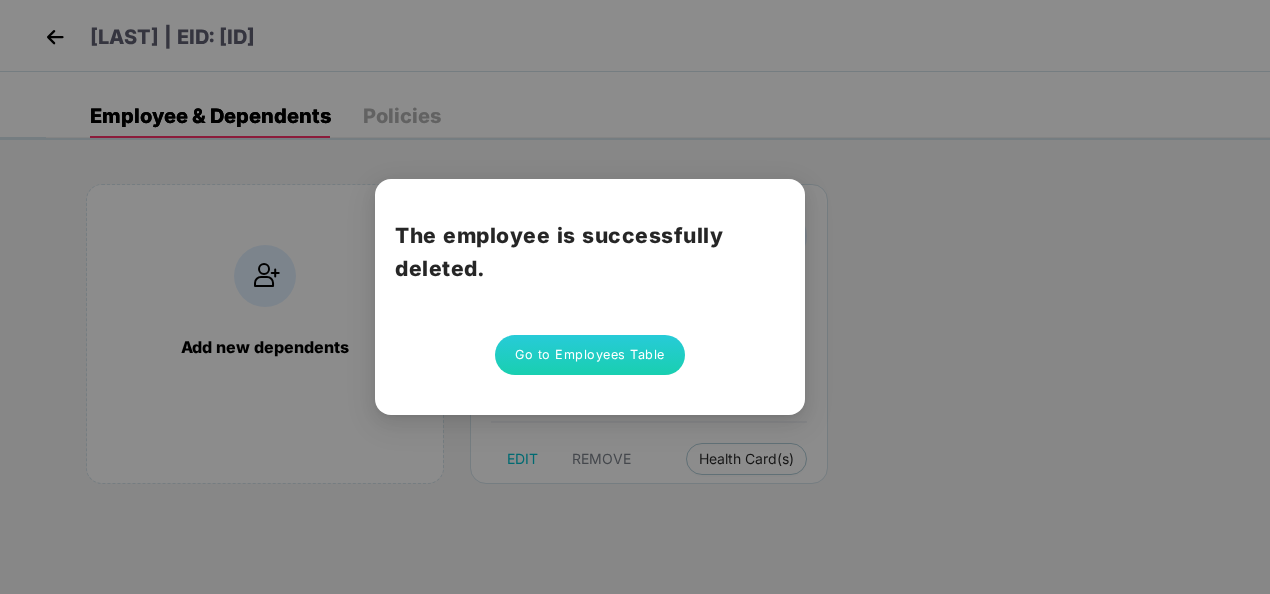 click on "Go to Employees Table" at bounding box center [590, 355] 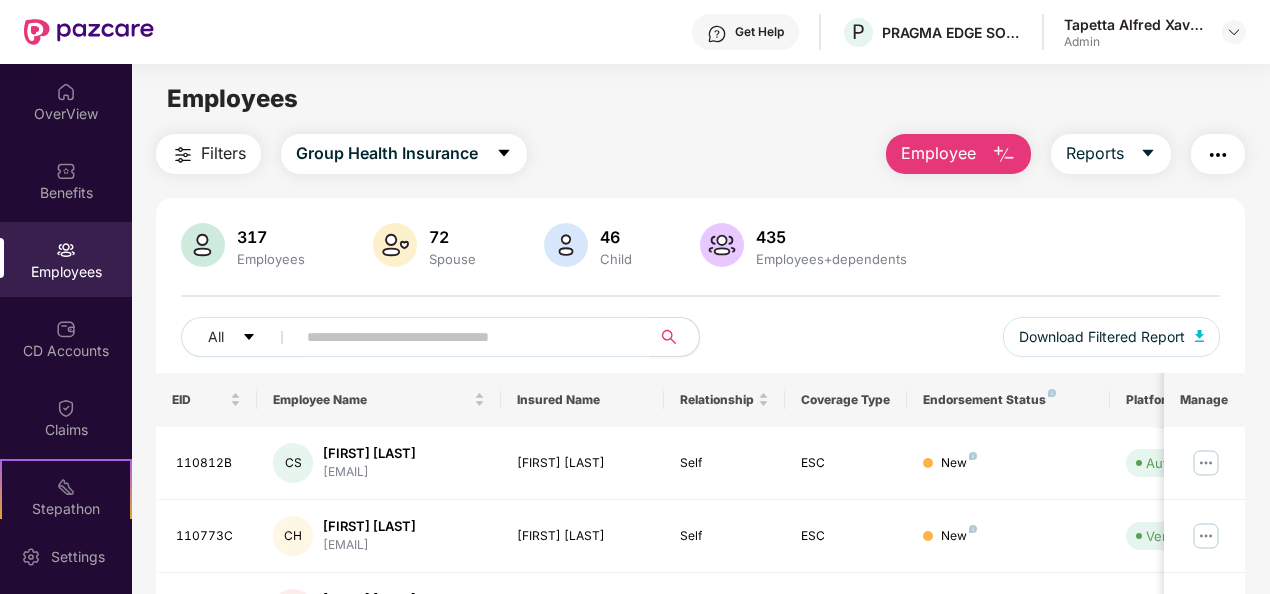click on "[NUMBER] Employees [NUMBER] Spouse [NUMBER] Child [NUMBER] Employees+dependents All Download Filtered Report" at bounding box center (701, 298) 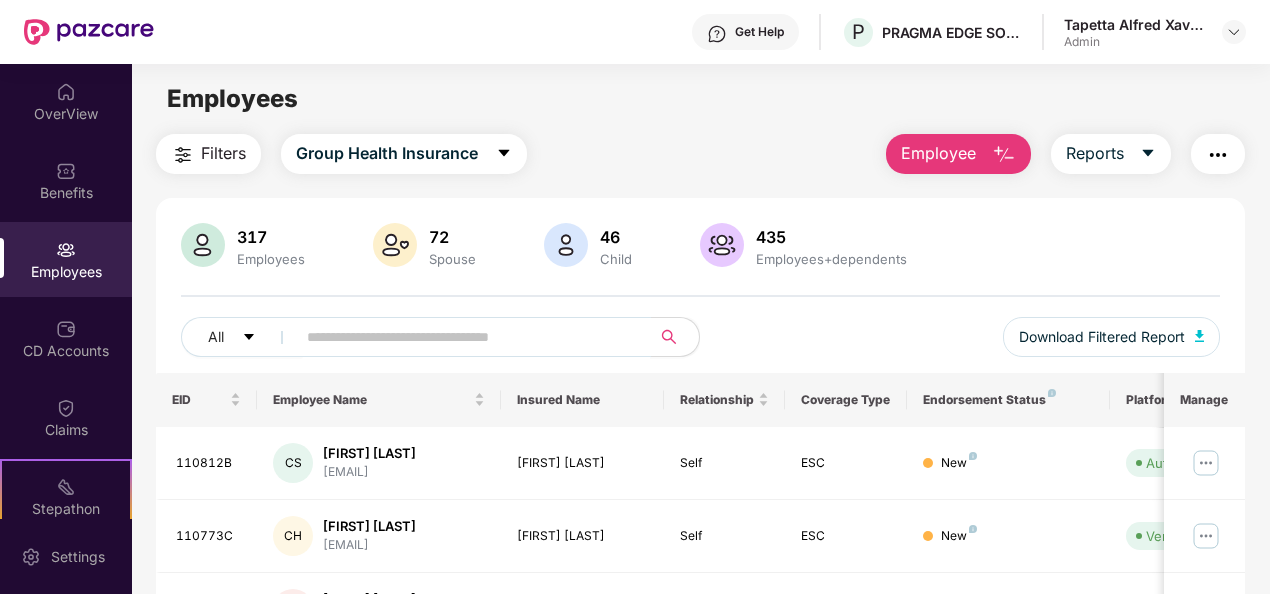 click at bounding box center (465, 337) 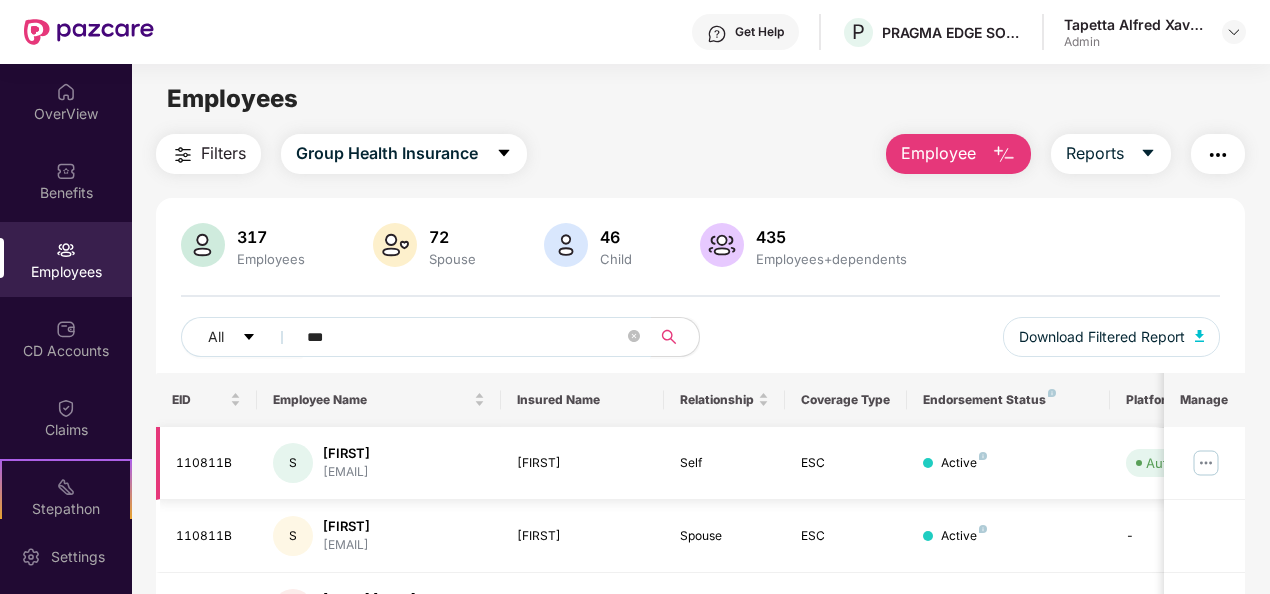 type on "***" 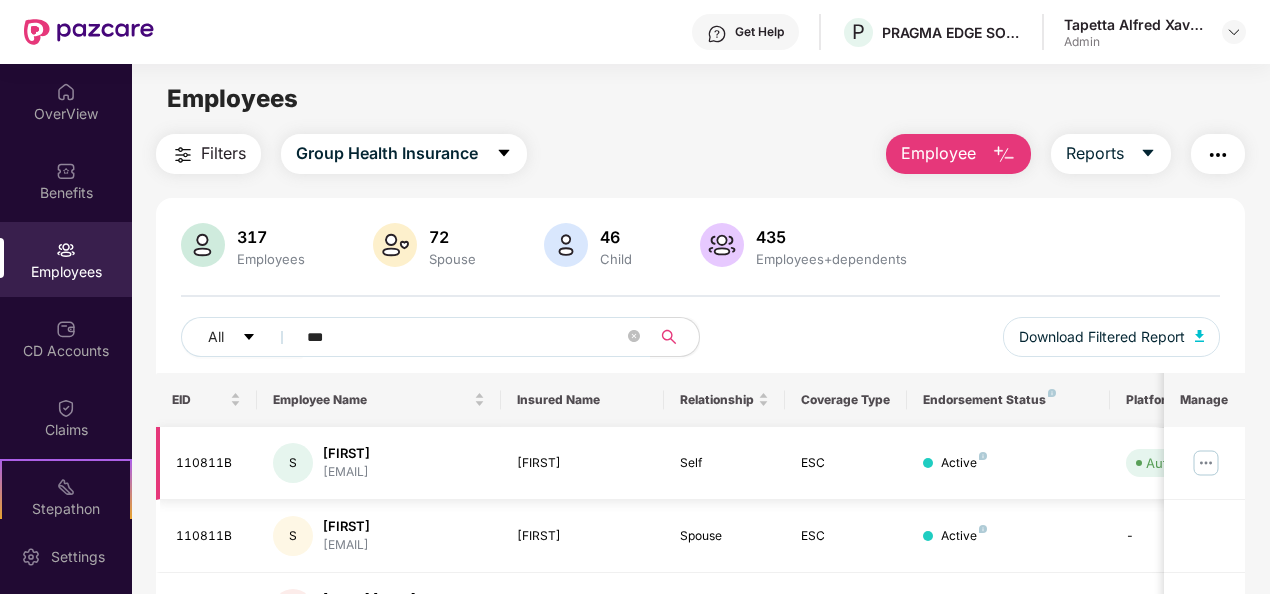 click at bounding box center (1206, 463) 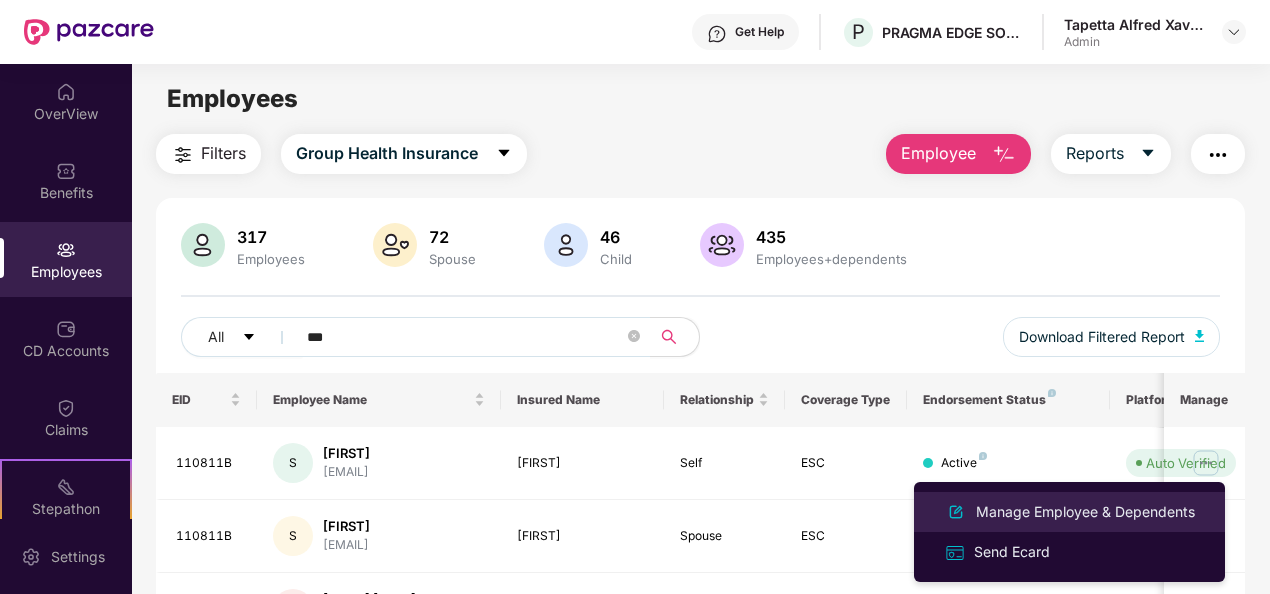 click on "Manage Employee & Dependents" at bounding box center [1085, 512] 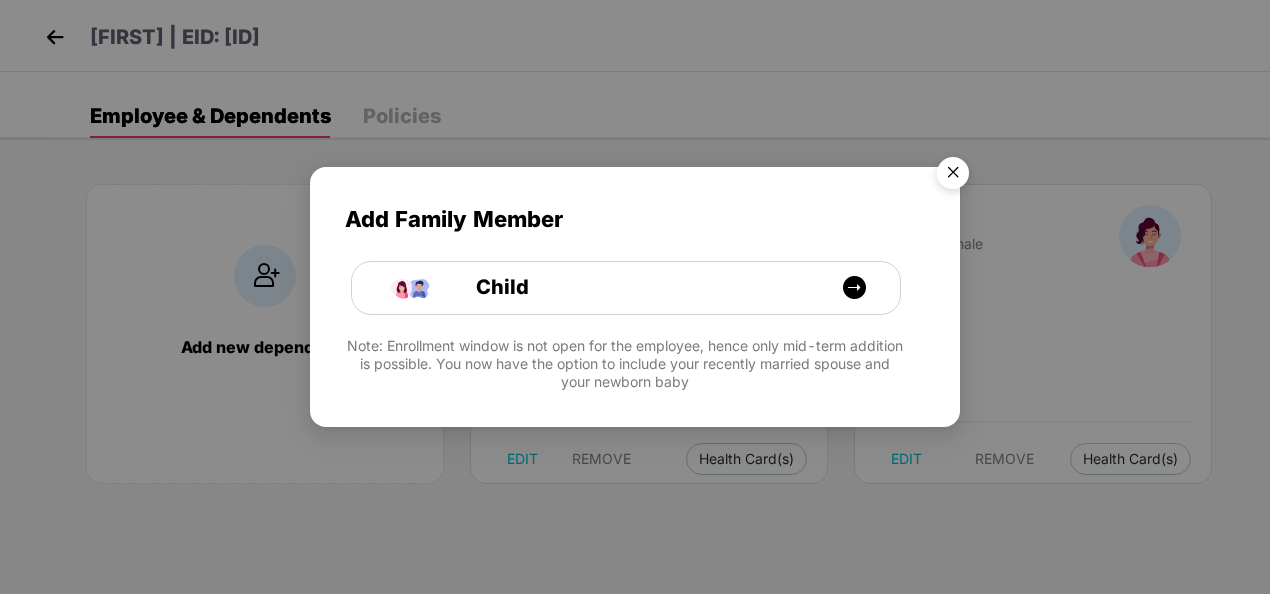 click at bounding box center [953, 176] 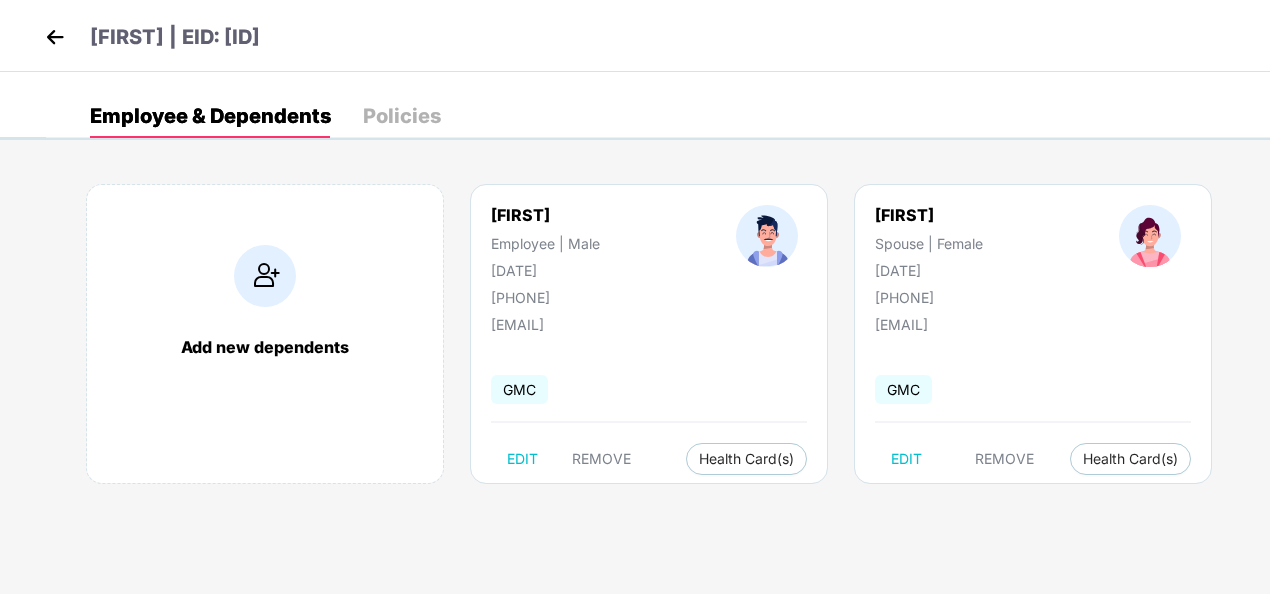 click on "[FIRST] Employee | Male [DATE] [PHONE] [EMAIL] GMC EDIT REMOVE Health Card(s)" at bounding box center (649, 334) 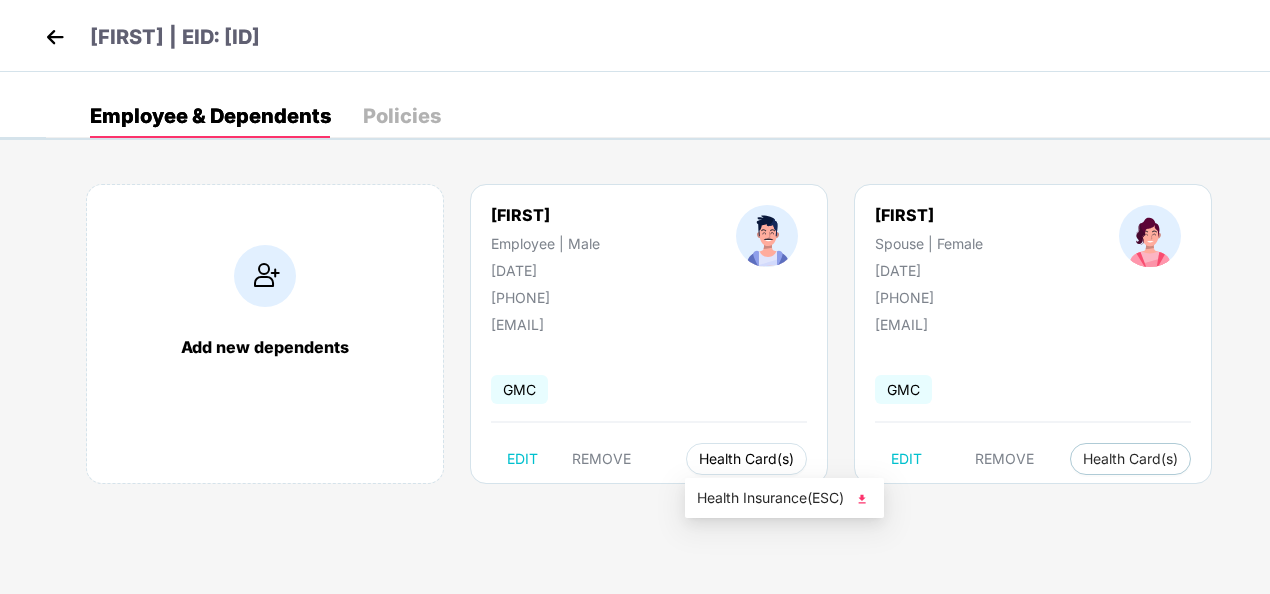 click on "Health Card(s)" at bounding box center (746, 459) 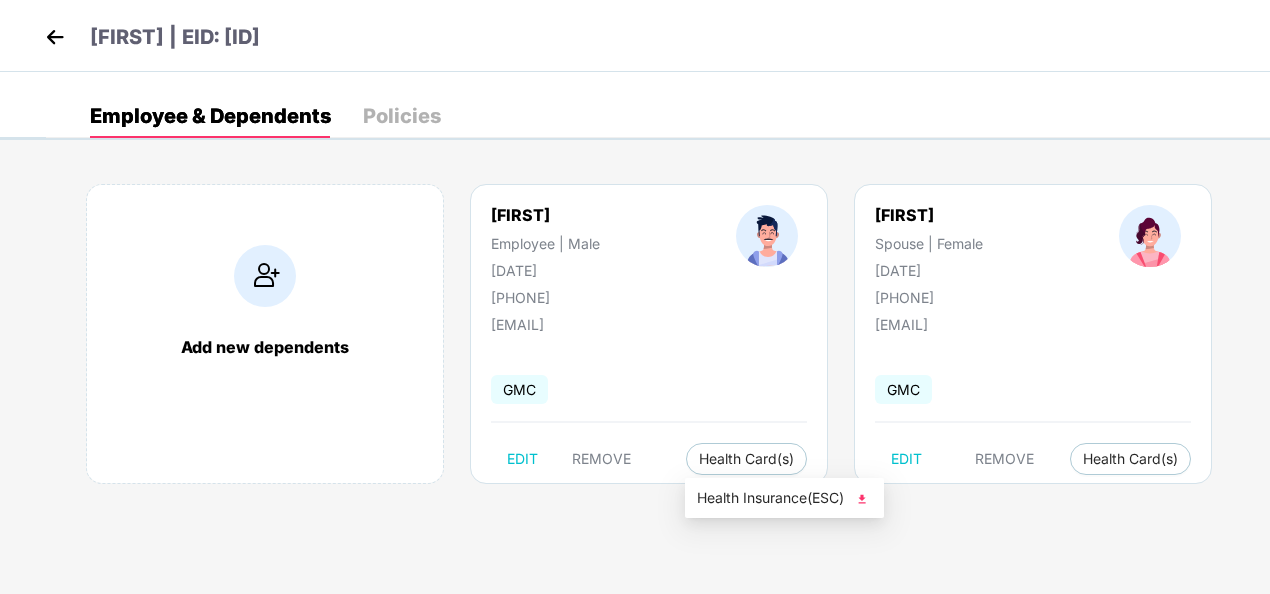 click at bounding box center [862, 499] 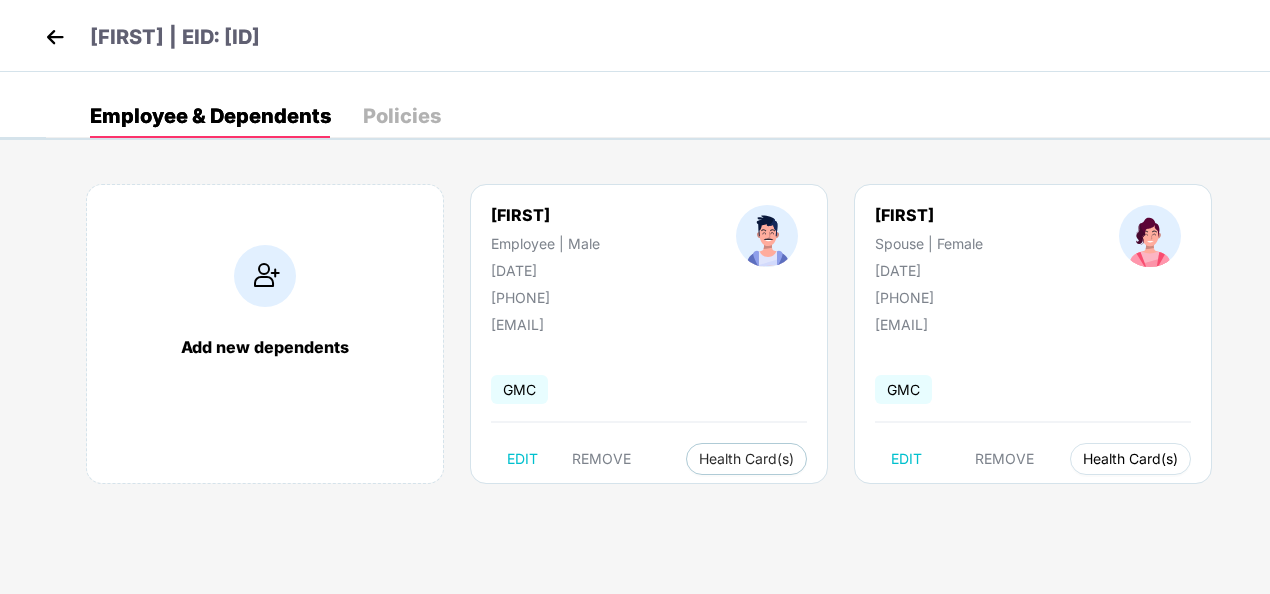 click on "Health Card(s)" at bounding box center (1130, 459) 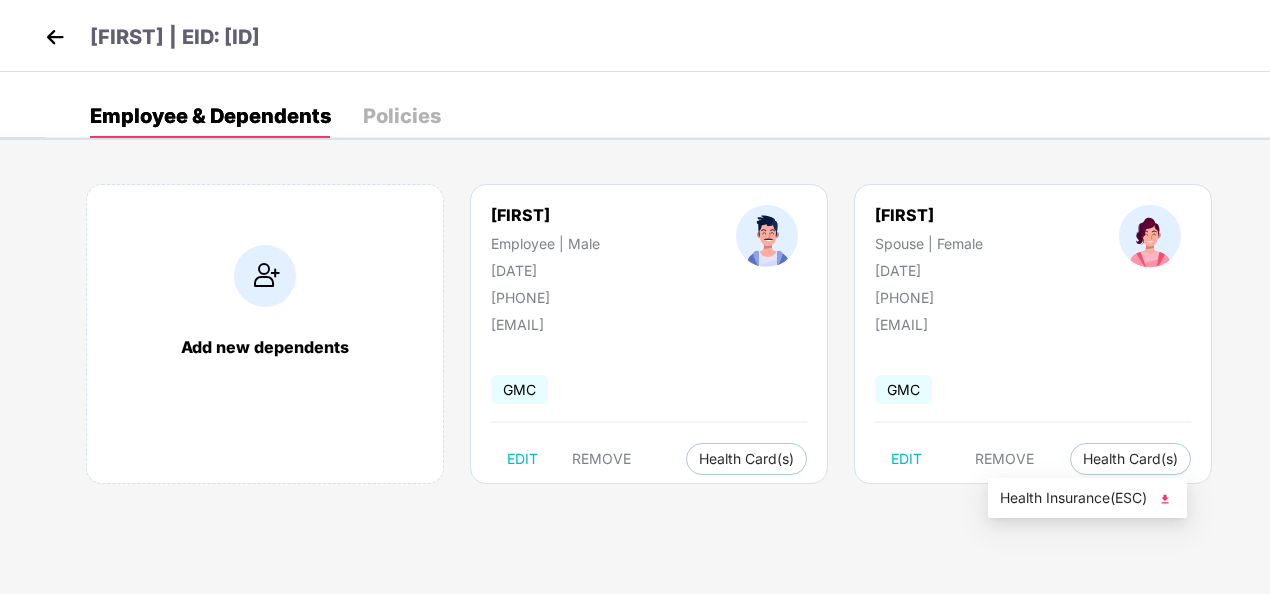 click on "Health Insurance(ESC)" at bounding box center (1087, 498) 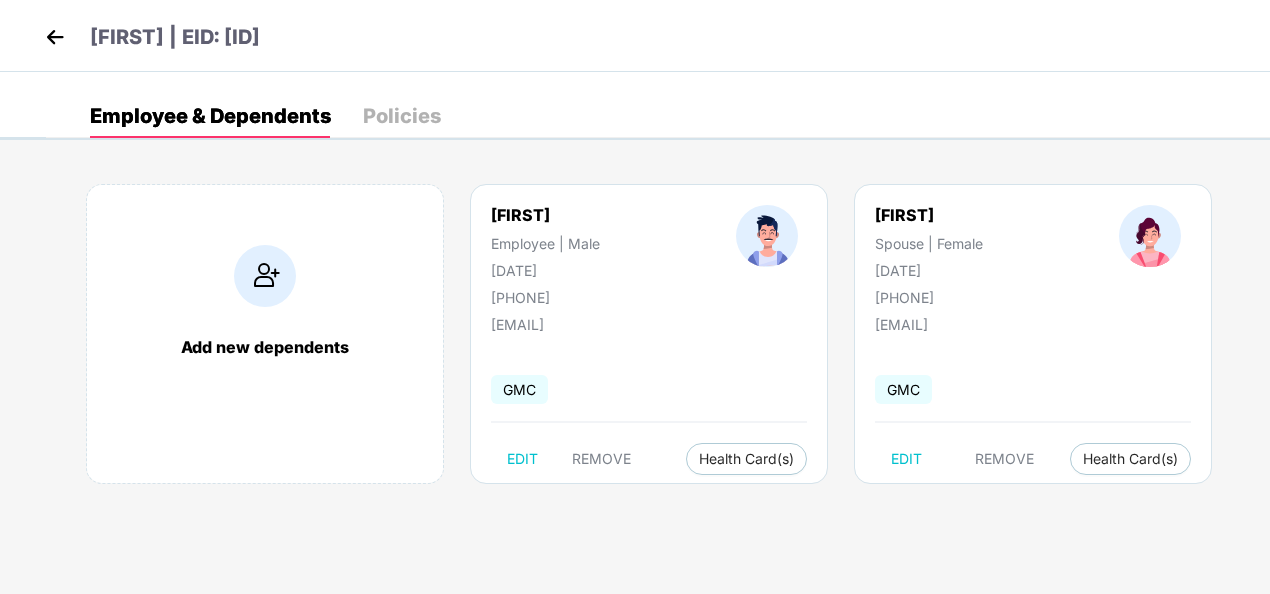 click on "Add new dependents [FIRST] Employee | Male [DATE] [PHONE] [EMAIL] GMC EDIT REMOVE Health Card(s) [FIRST] Spouse | Female [DATE] [PHONE] [EMAIL] GMC EDIT REMOVE Health Card(s)" at bounding box center (658, 344) 